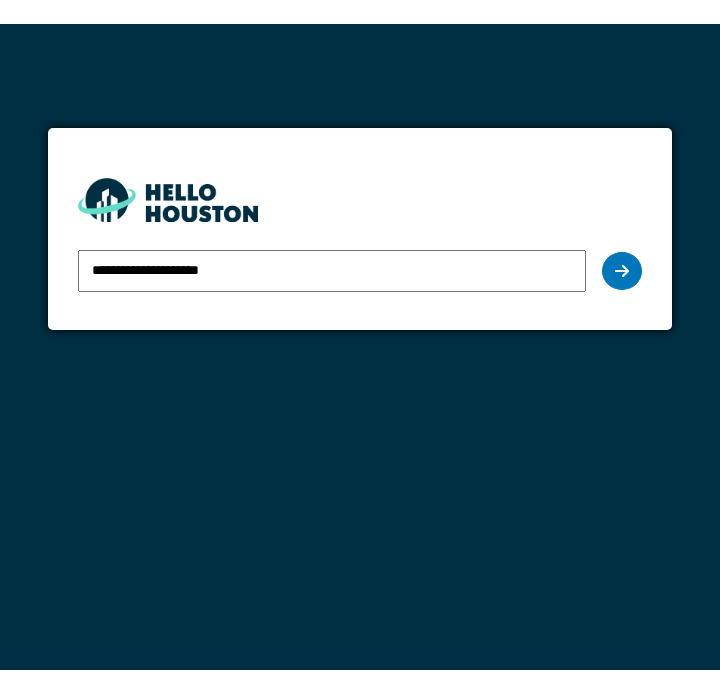 scroll, scrollTop: 0, scrollLeft: 0, axis: both 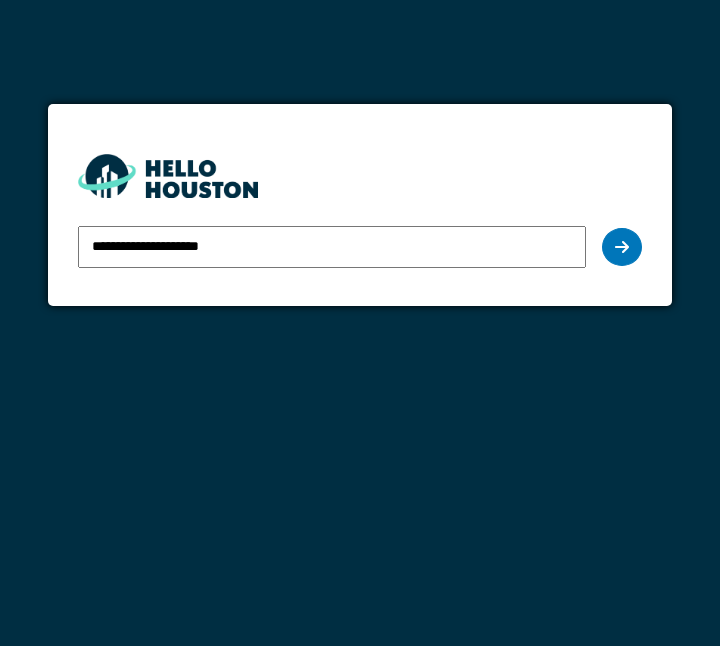 click at bounding box center (622, 247) 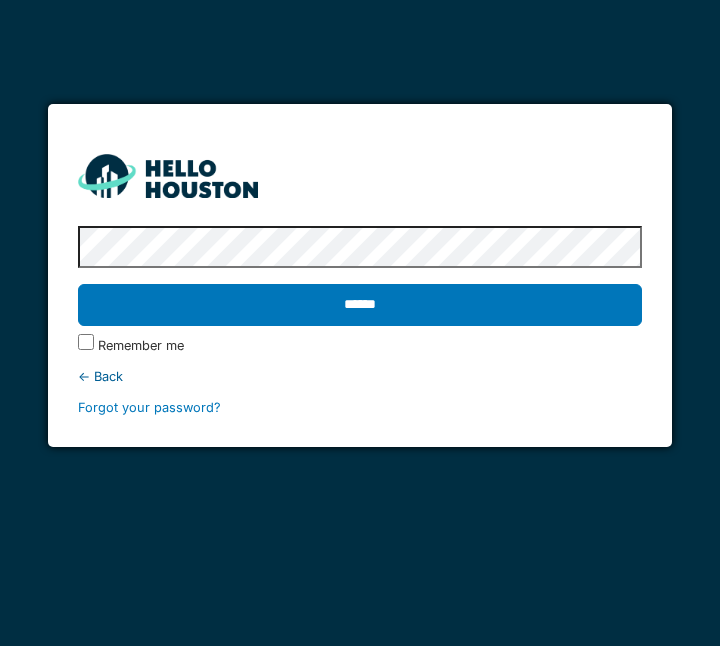 click on "******" at bounding box center (360, 305) 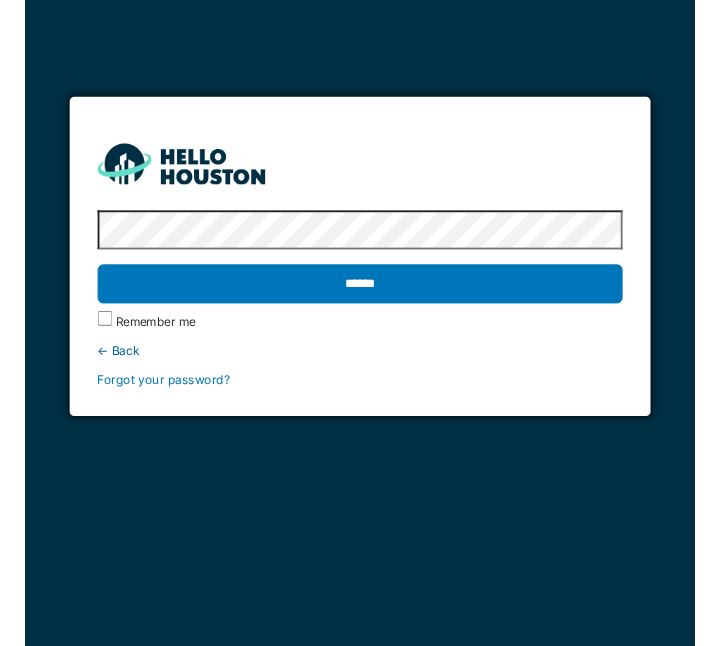 scroll, scrollTop: 0, scrollLeft: 0, axis: both 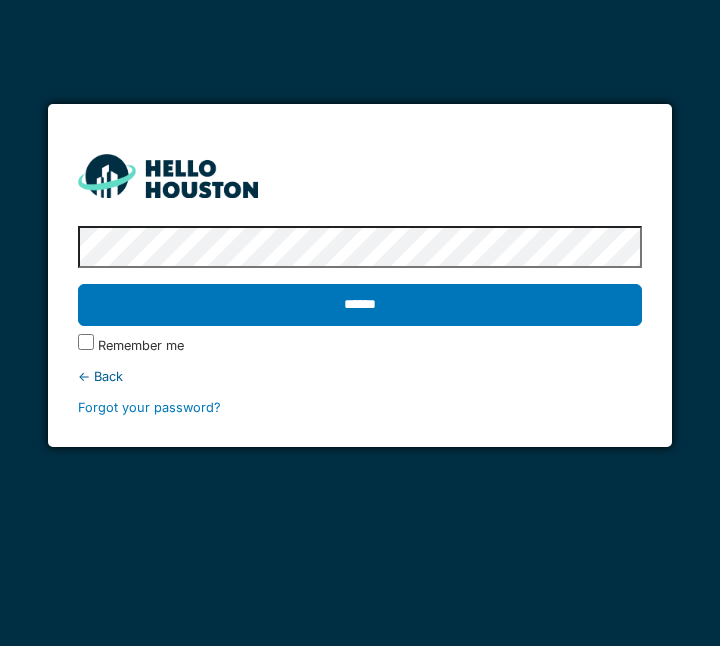 click on "******" at bounding box center [360, 305] 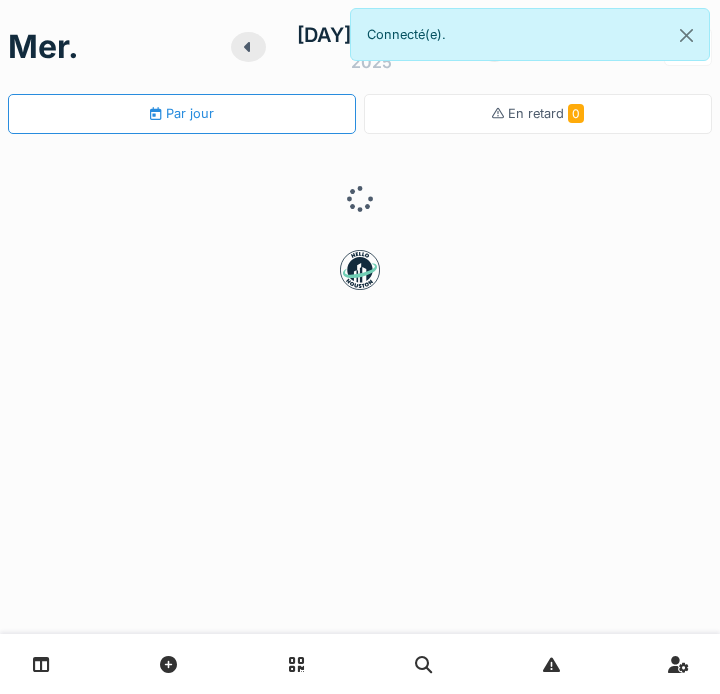 scroll, scrollTop: 0, scrollLeft: 0, axis: both 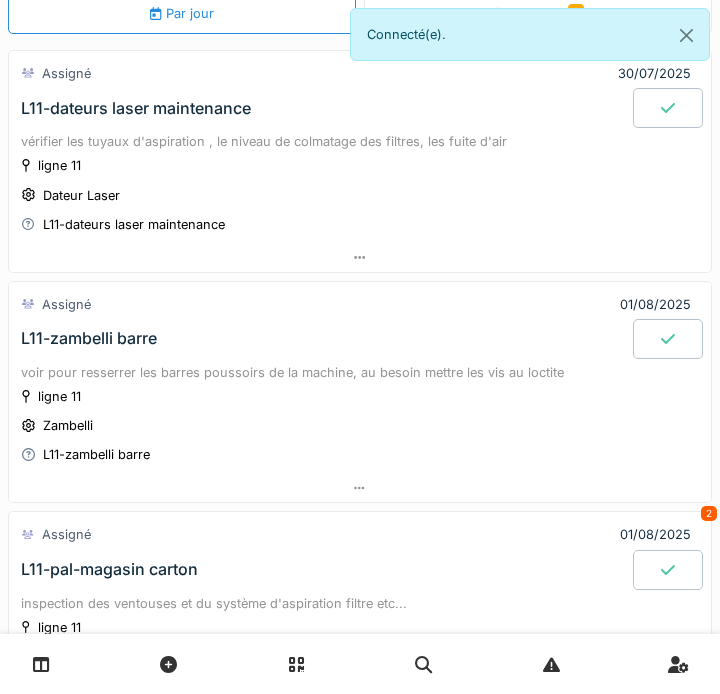 click on "L11-zambelli barre" at bounding box center (89, 338) 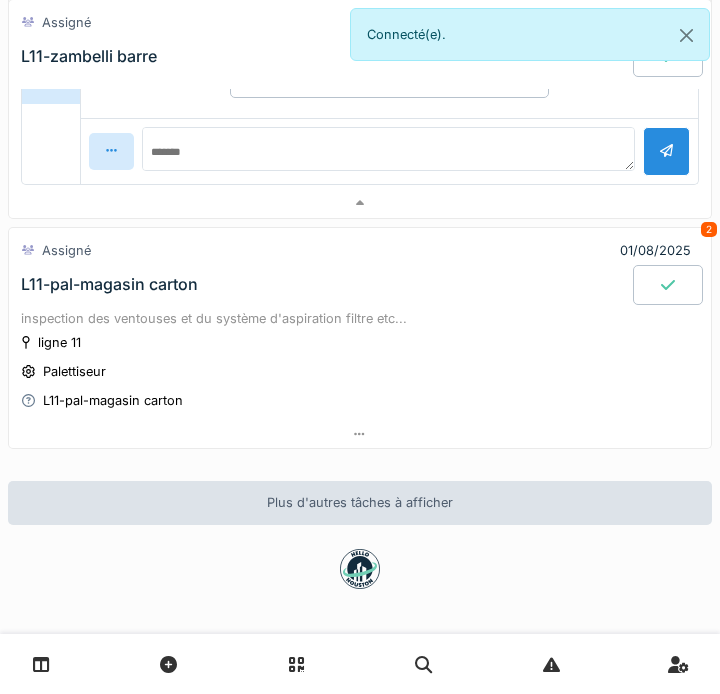 scroll, scrollTop: 788, scrollLeft: 0, axis: vertical 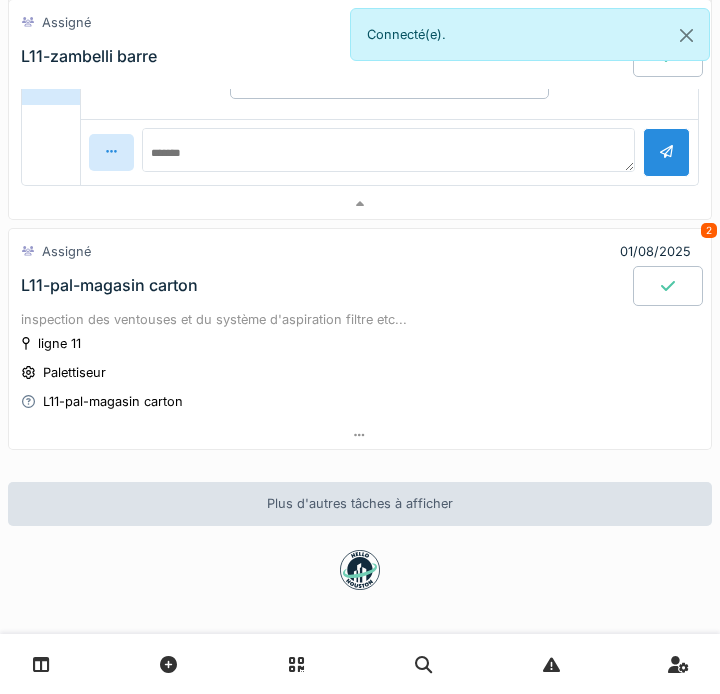 click on "Assigné 01/08/2025 2" at bounding box center [360, 251] 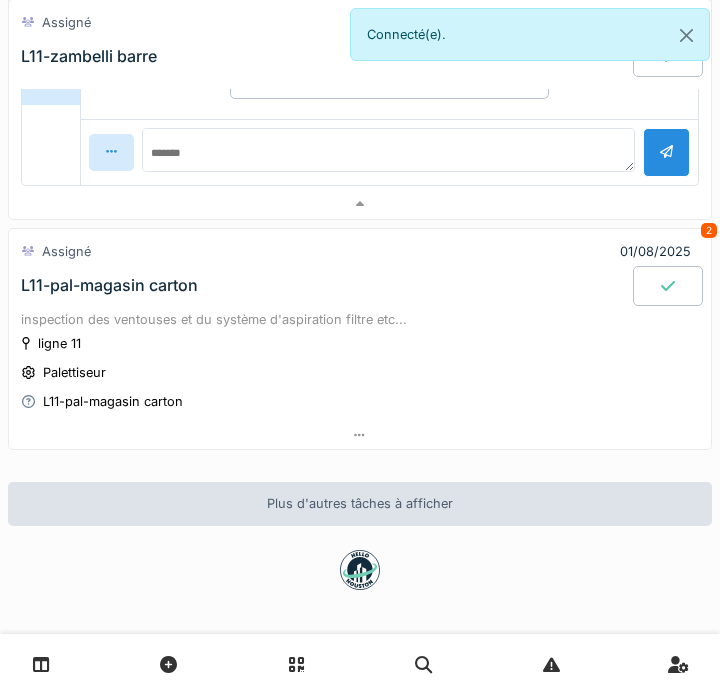 click on "L11-pal-magasin carton" at bounding box center (109, 285) 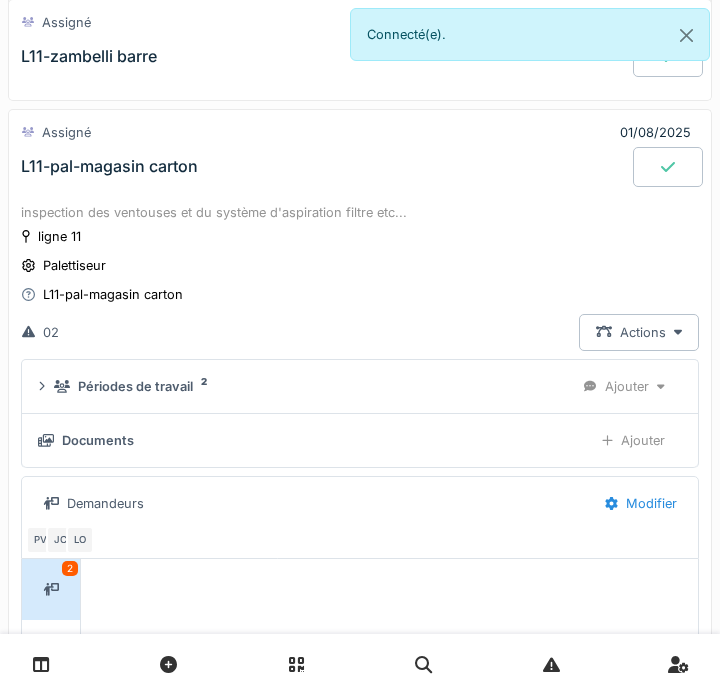 scroll, scrollTop: 933, scrollLeft: 0, axis: vertical 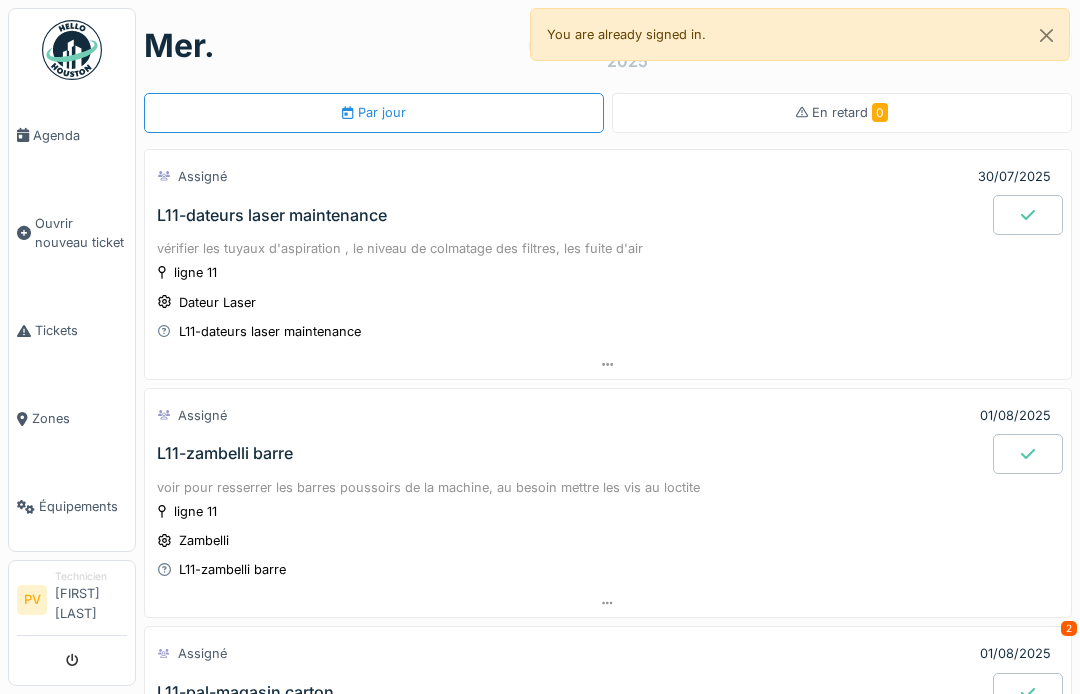 click on "Agenda" at bounding box center [72, 135] 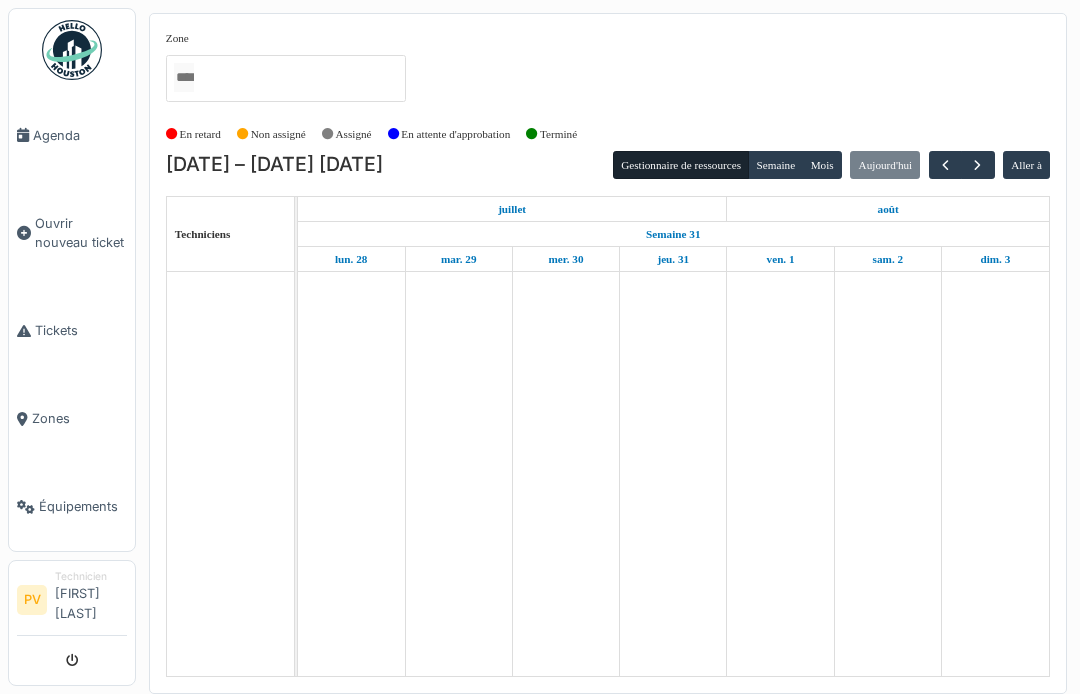 scroll, scrollTop: 0, scrollLeft: 0, axis: both 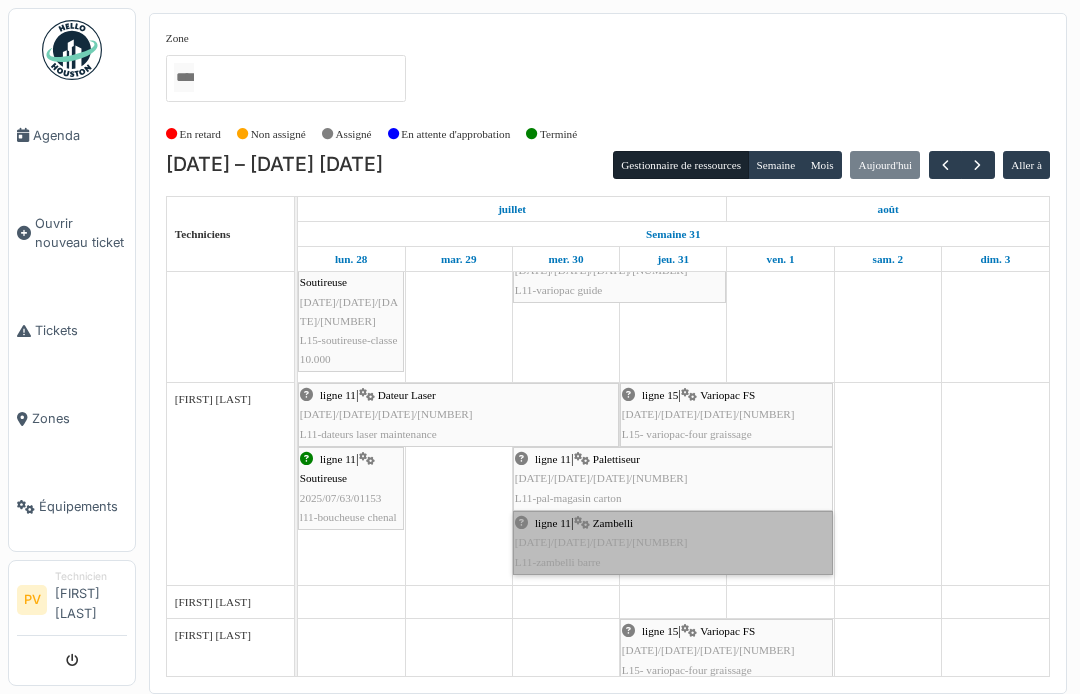 click on "ligne 11
|     Zambelli
2025/08/63/01173
L11-zambelli barre" at bounding box center (673, 543) 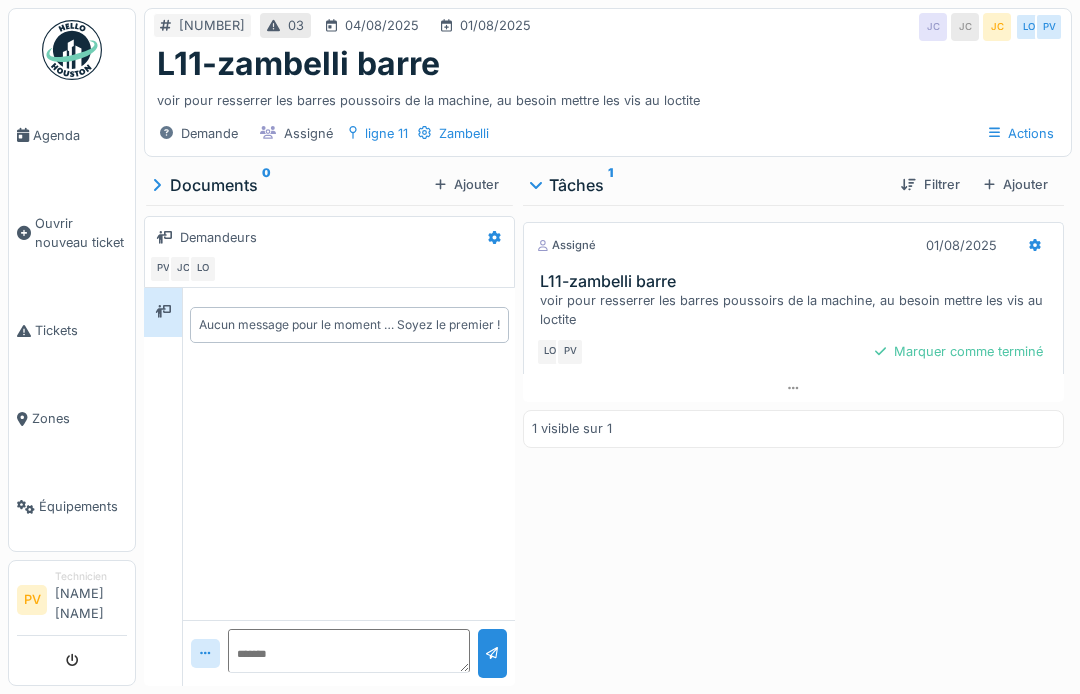 scroll, scrollTop: 0, scrollLeft: 0, axis: both 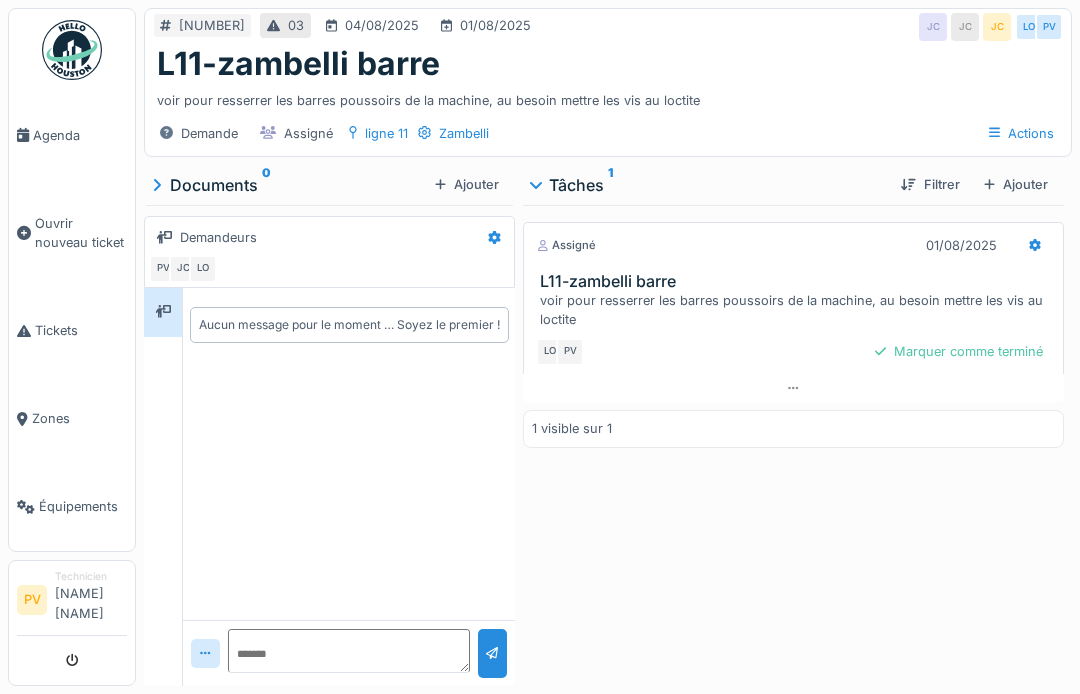 click on "Marquer comme terminé" at bounding box center (959, 351) 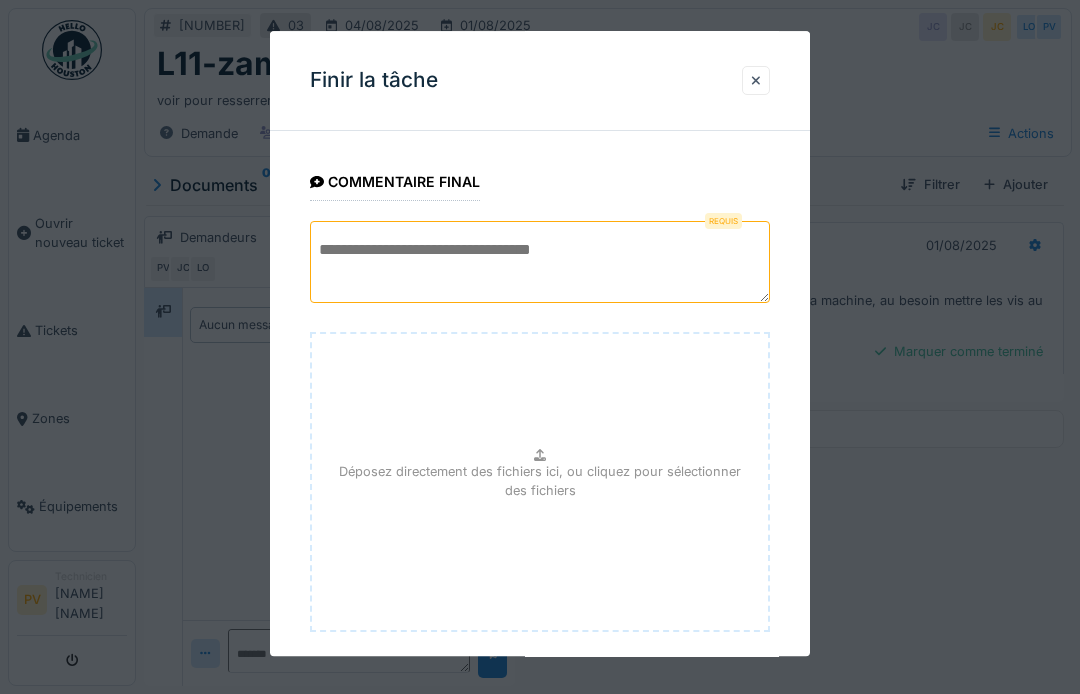 click at bounding box center (540, 262) 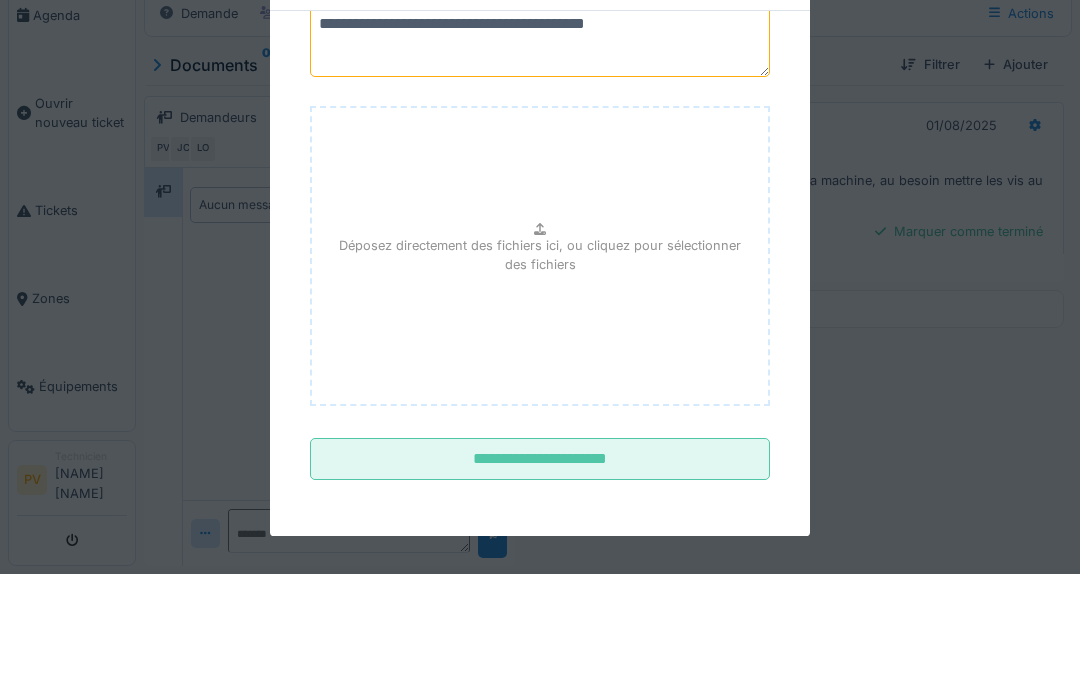 scroll, scrollTop: 106, scrollLeft: 0, axis: vertical 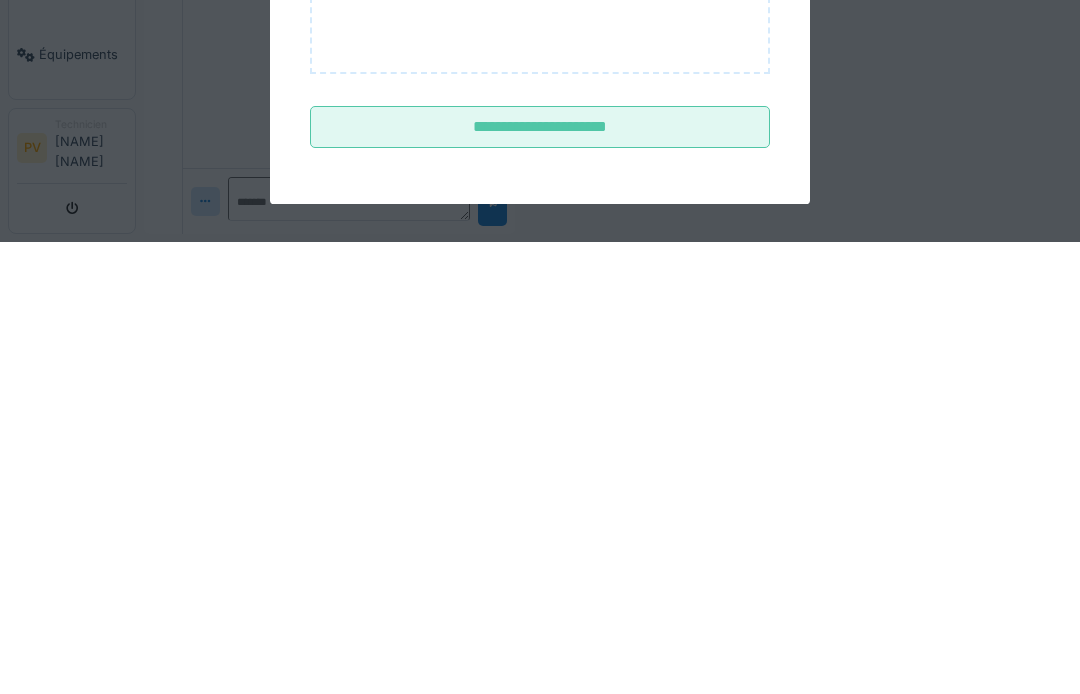 type on "**********" 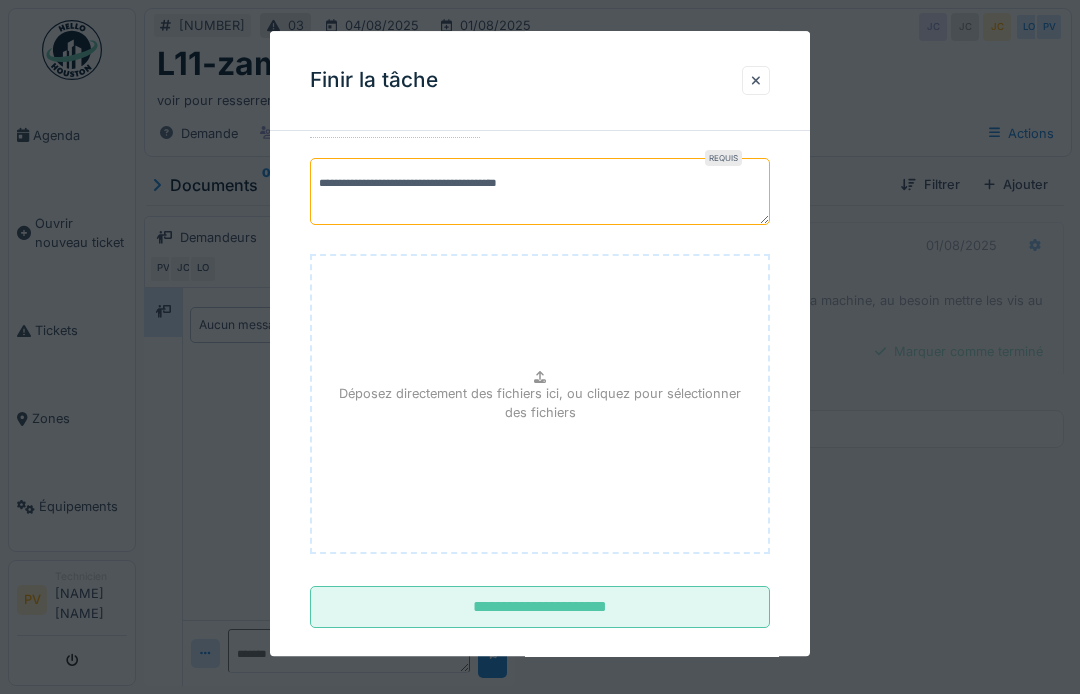 scroll, scrollTop: 0, scrollLeft: 0, axis: both 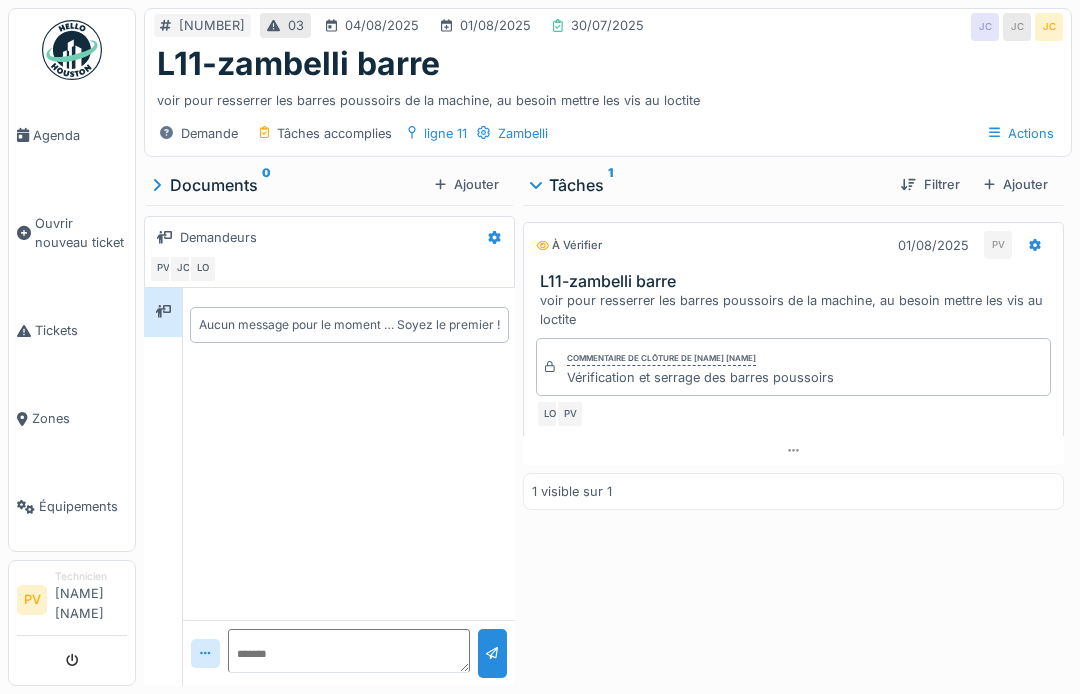 click on "Agenda" at bounding box center (80, 135) 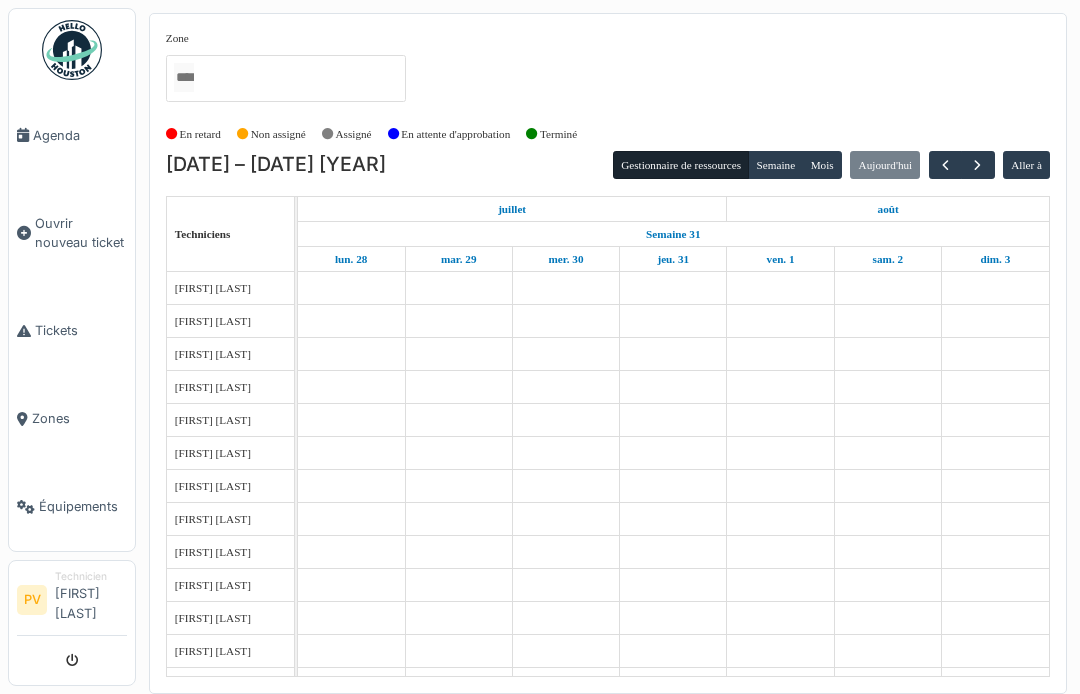 scroll, scrollTop: 0, scrollLeft: 0, axis: both 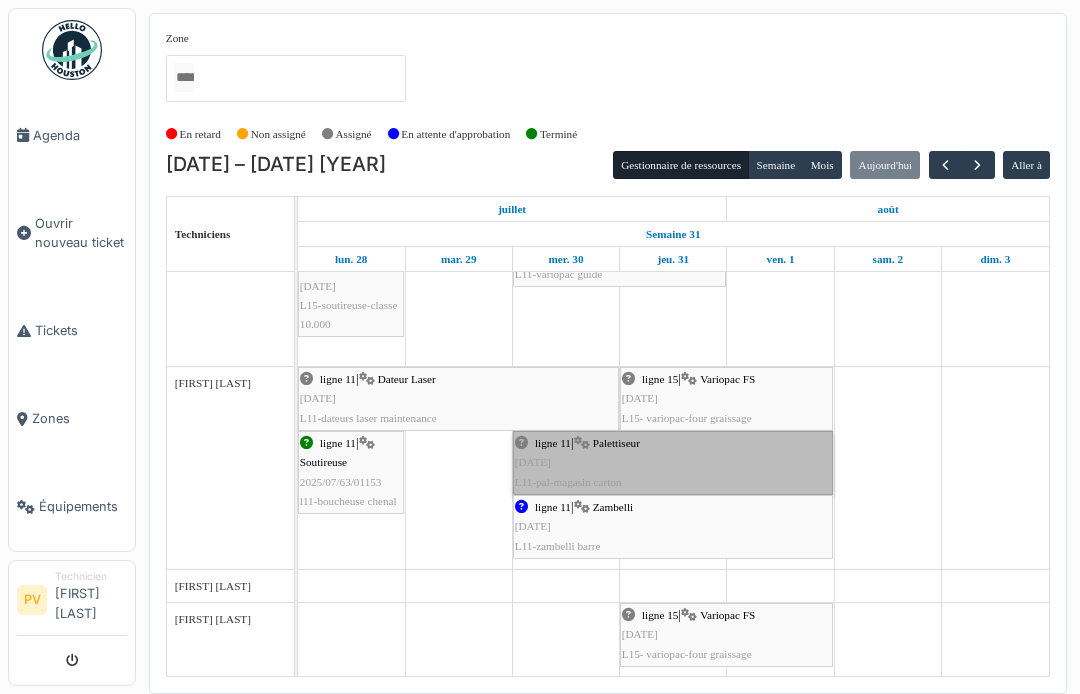 click on "ligne 11
|     Palettiseur
2025/08/63/01174
L11-pal-magasin carton" at bounding box center [673, 463] 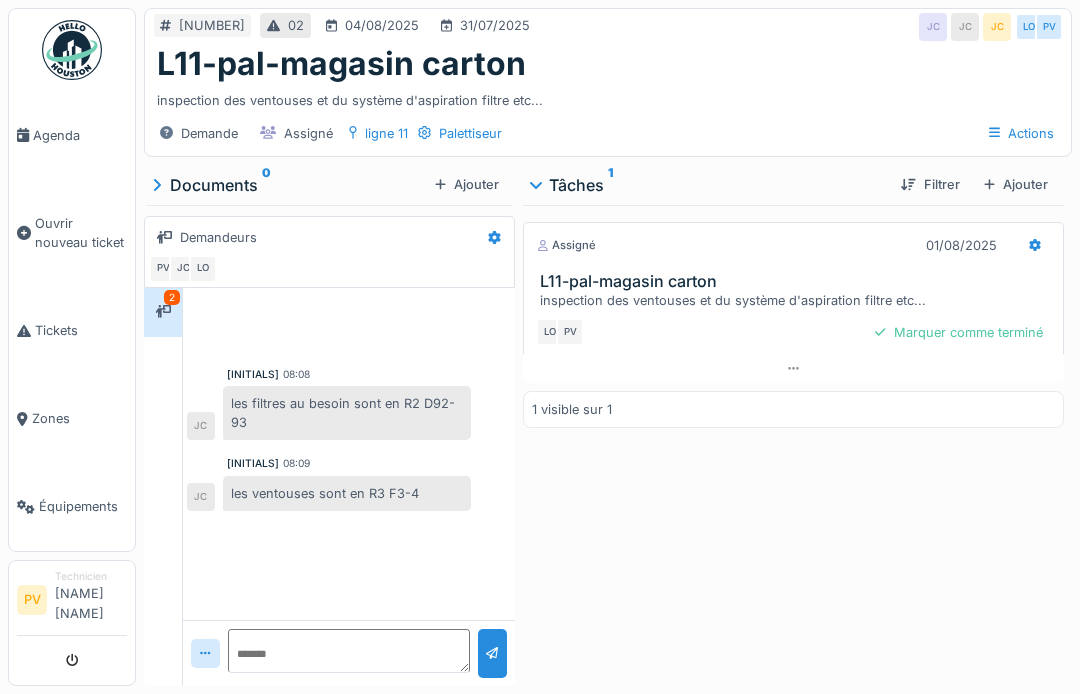 scroll, scrollTop: 0, scrollLeft: 0, axis: both 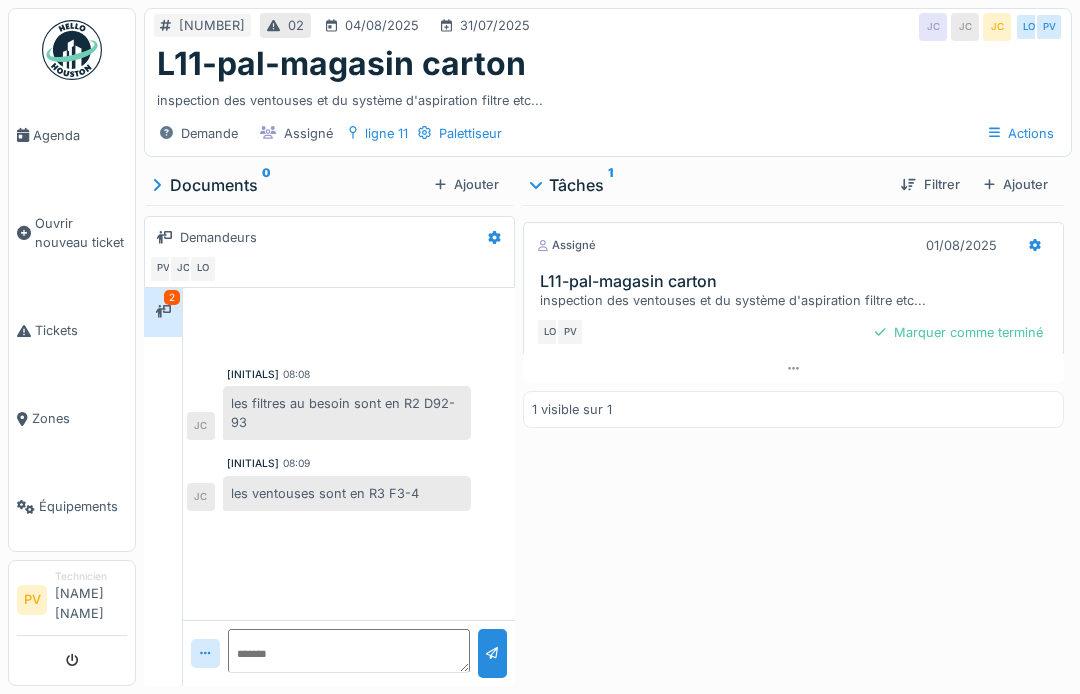 click on "Marquer comme terminé" at bounding box center (959, 332) 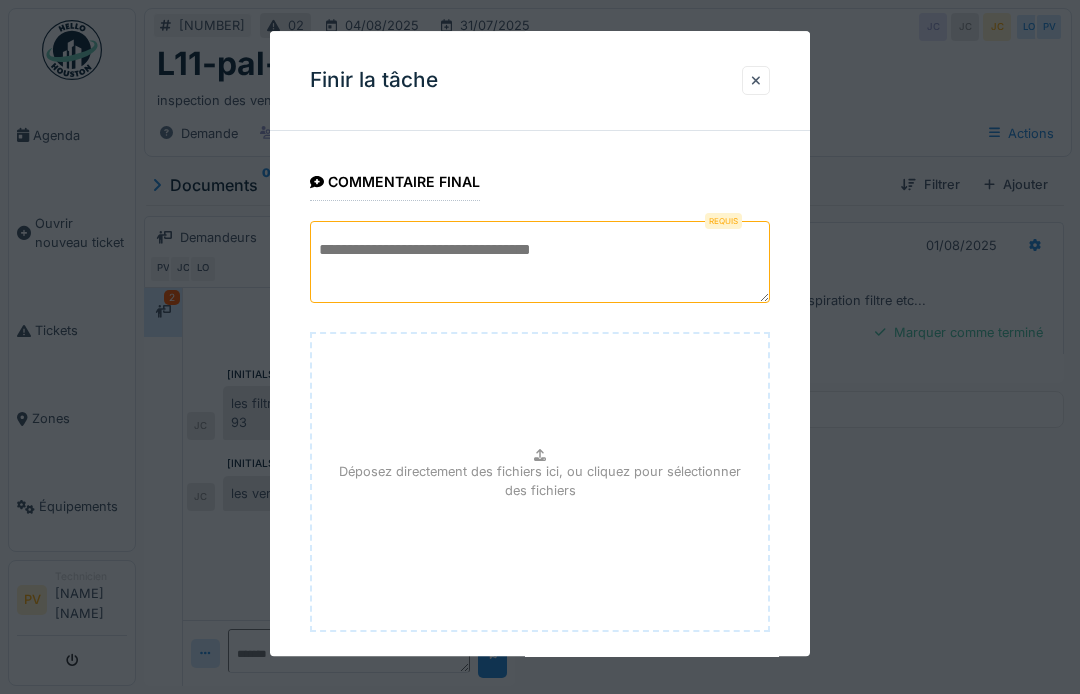 click at bounding box center (540, 262) 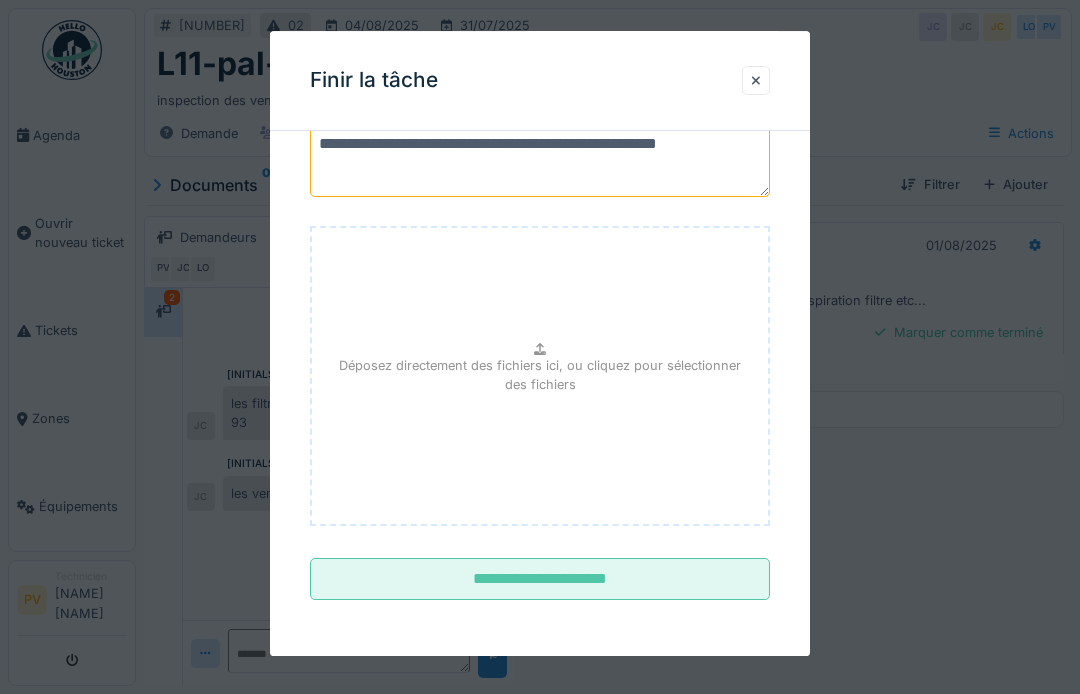scroll, scrollTop: 106, scrollLeft: 0, axis: vertical 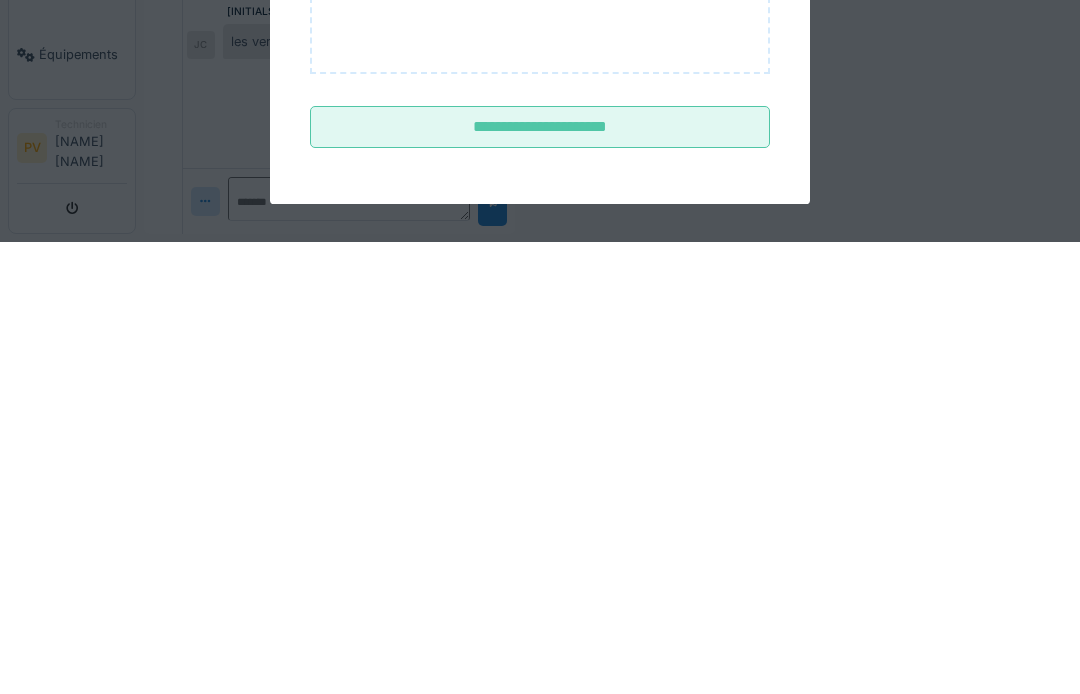 type on "**********" 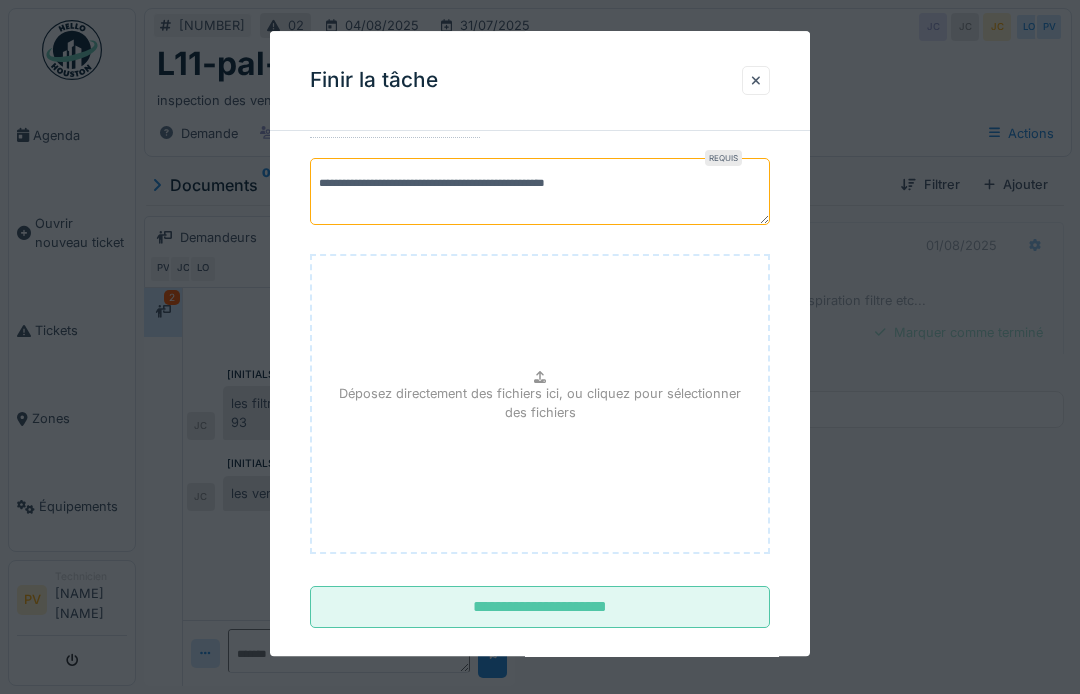 scroll, scrollTop: 0, scrollLeft: 0, axis: both 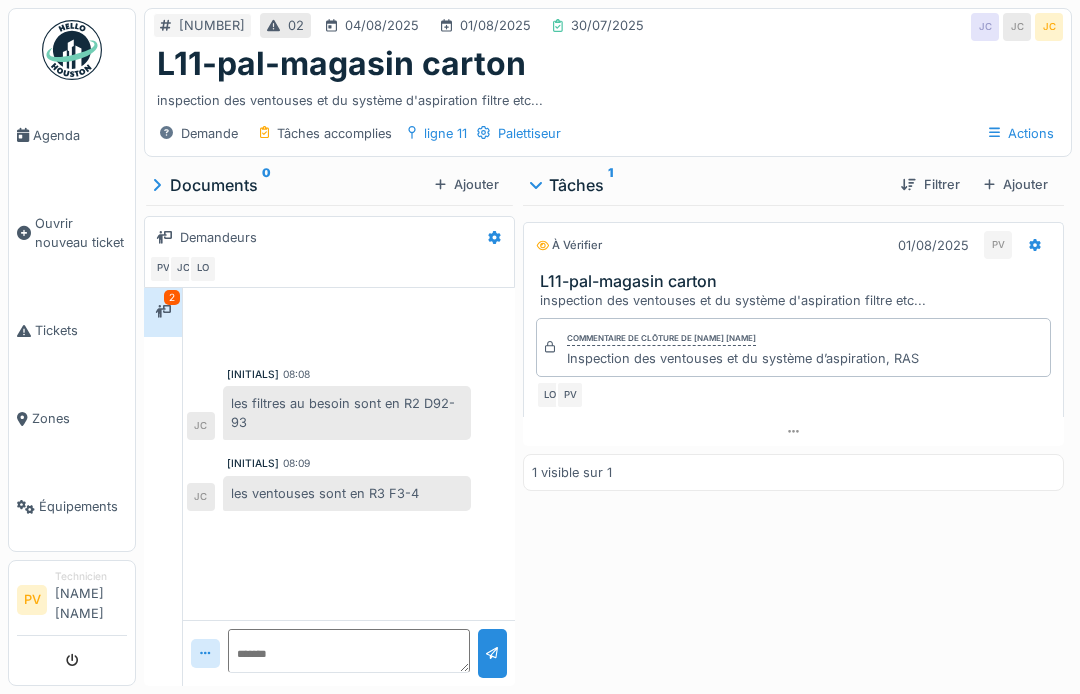 click on "Agenda" at bounding box center (80, 135) 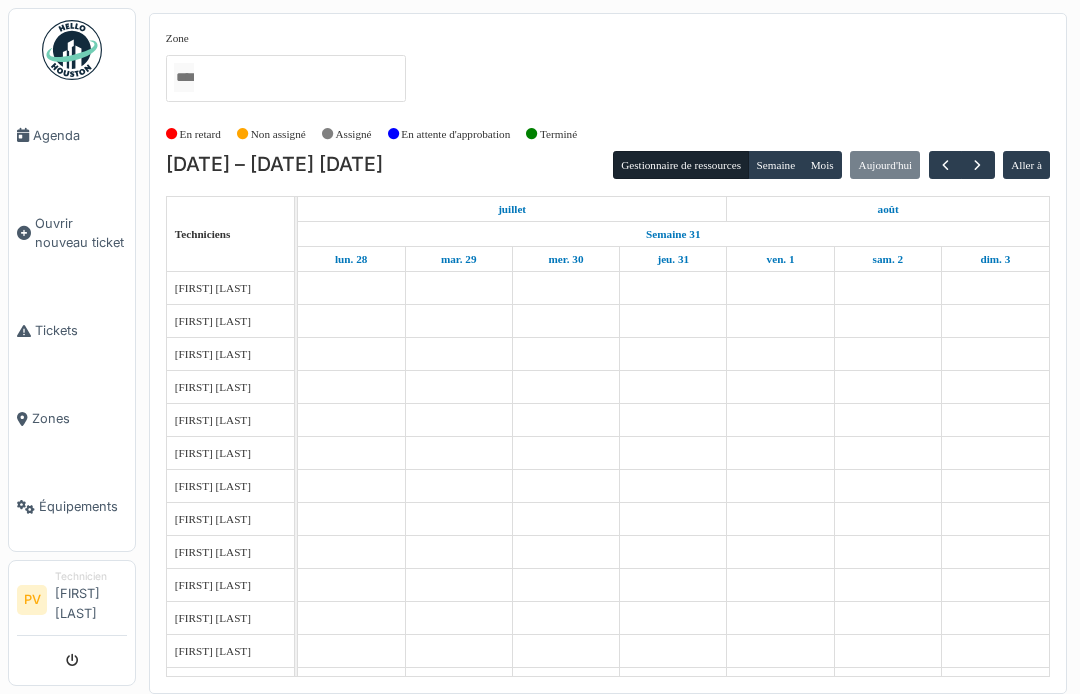 scroll, scrollTop: 0, scrollLeft: 0, axis: both 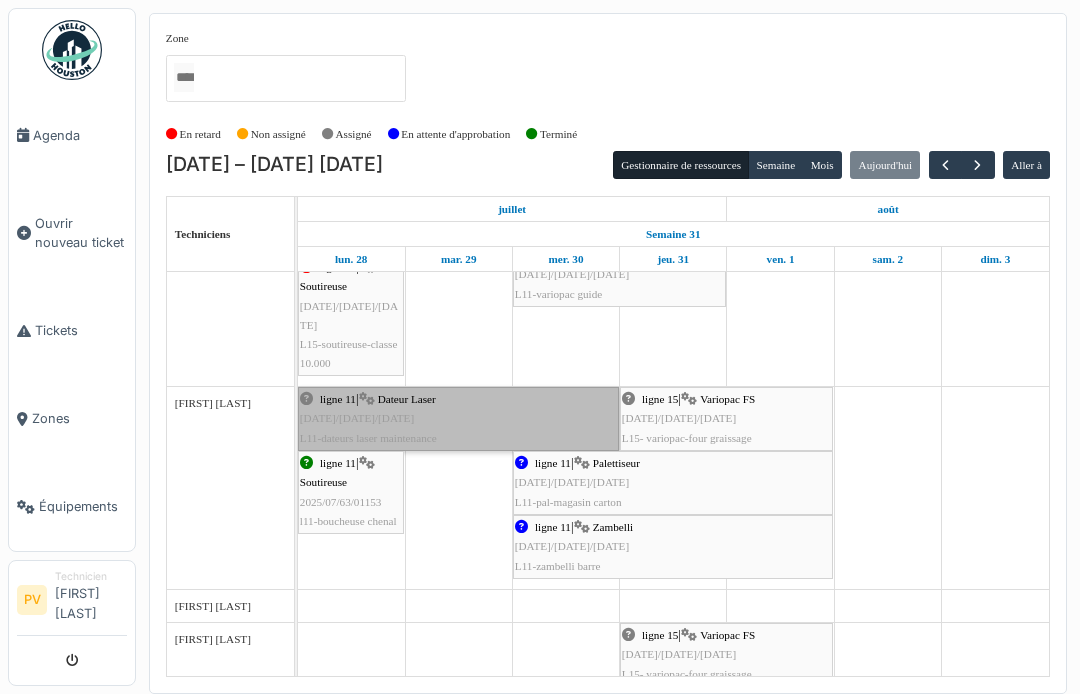 click on "ligne 11
|     Dateur Laser
2025/08/63/01172
L11-dateurs laser maintenance" at bounding box center [458, 419] 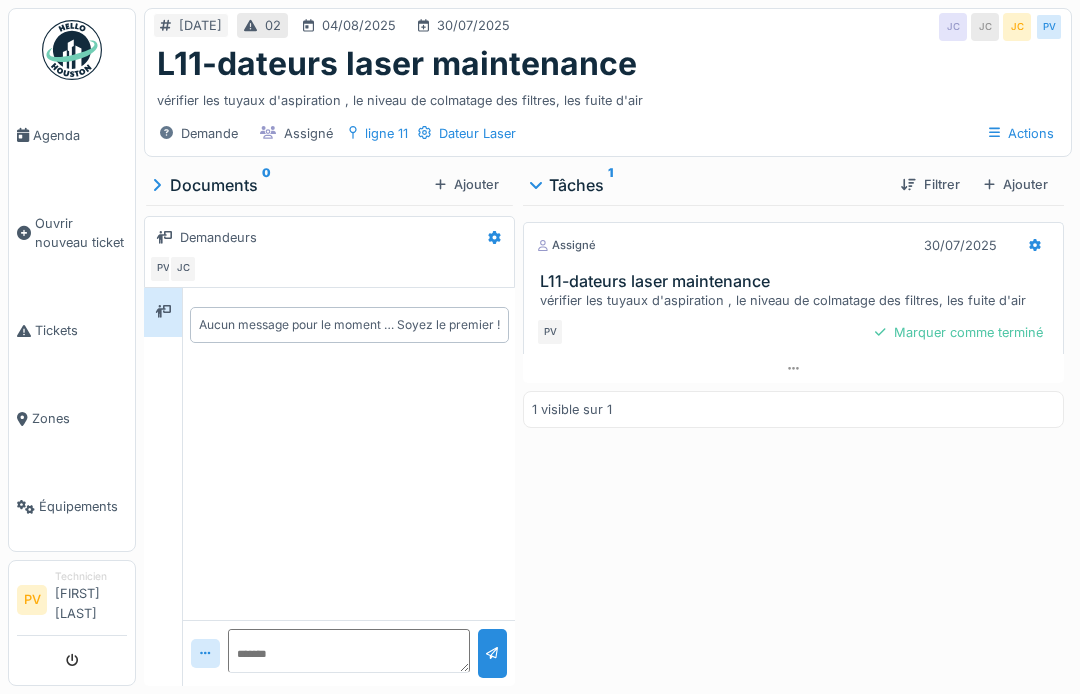 scroll, scrollTop: 0, scrollLeft: 0, axis: both 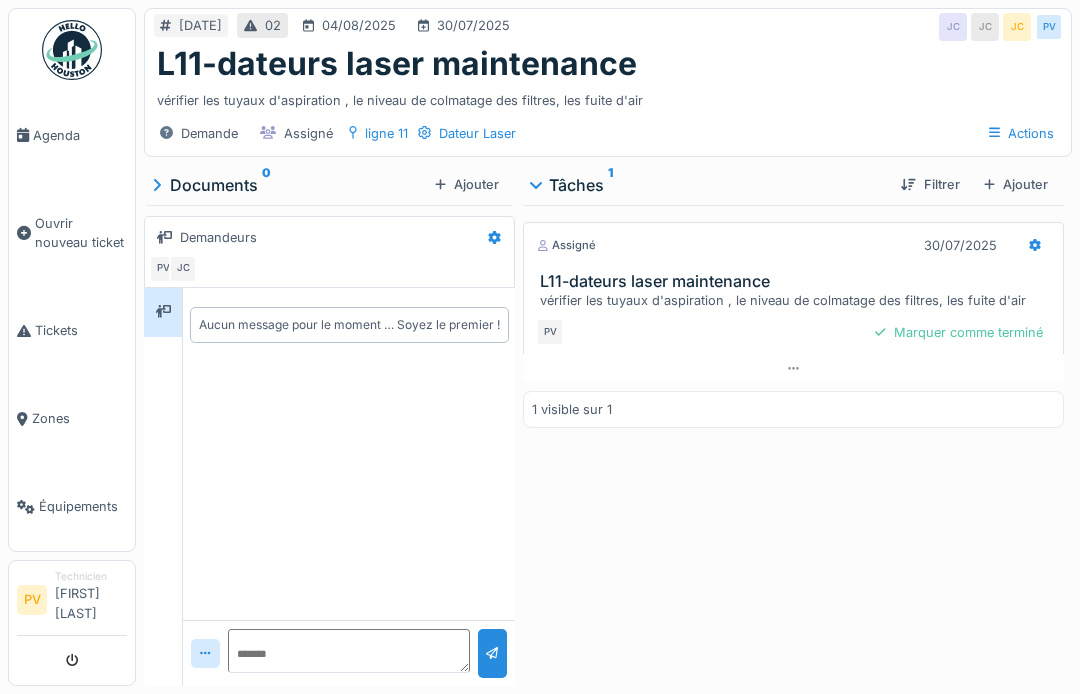 click on "L11-dateurs laser maintenance" at bounding box center [797, 281] 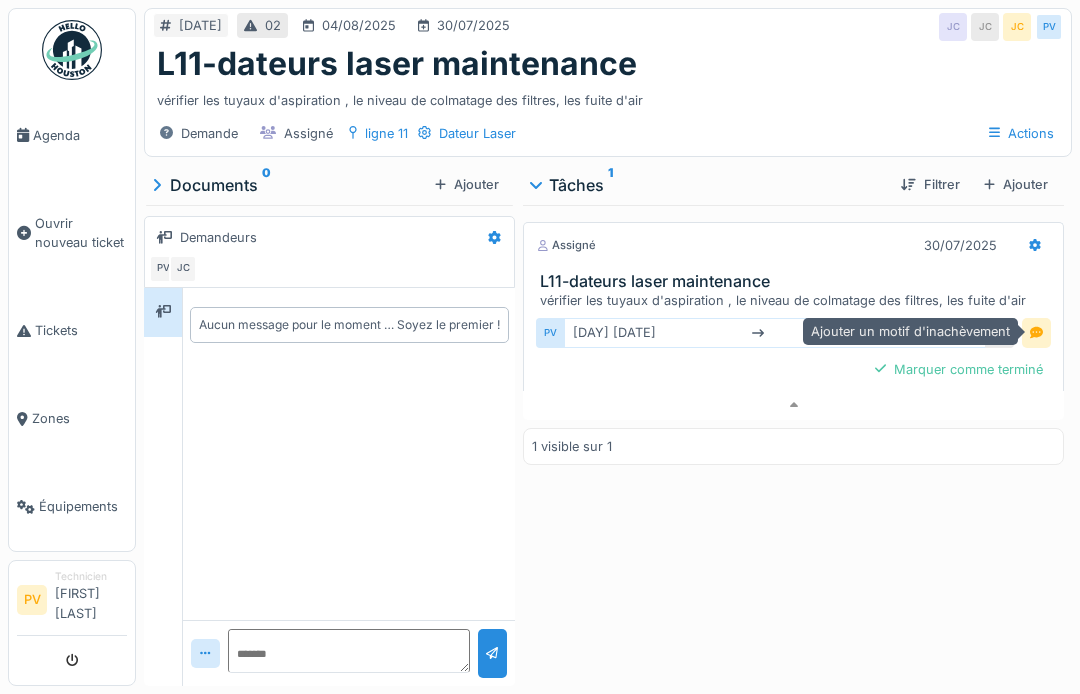 click at bounding box center [1036, 332] 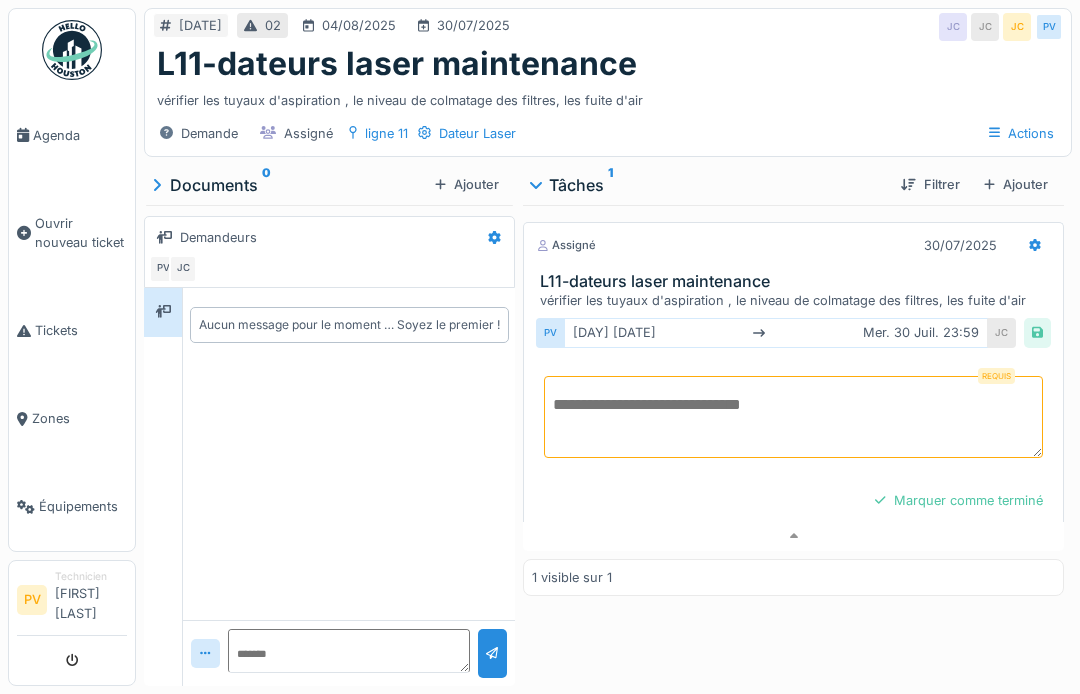 click at bounding box center (793, 417) 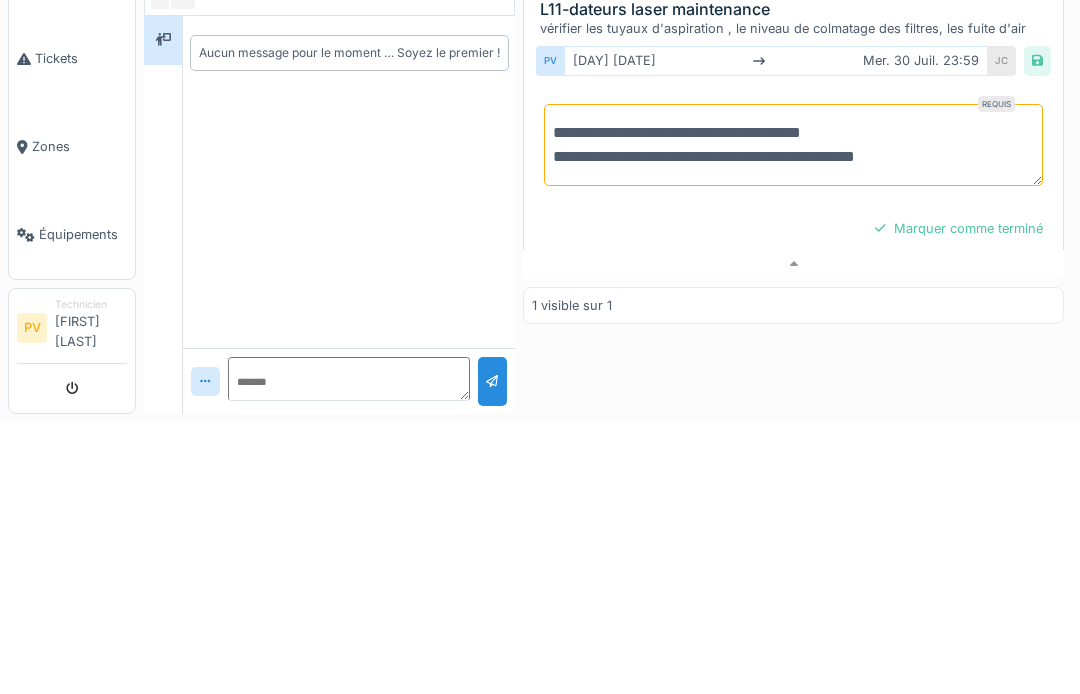 scroll, scrollTop: 0, scrollLeft: 0, axis: both 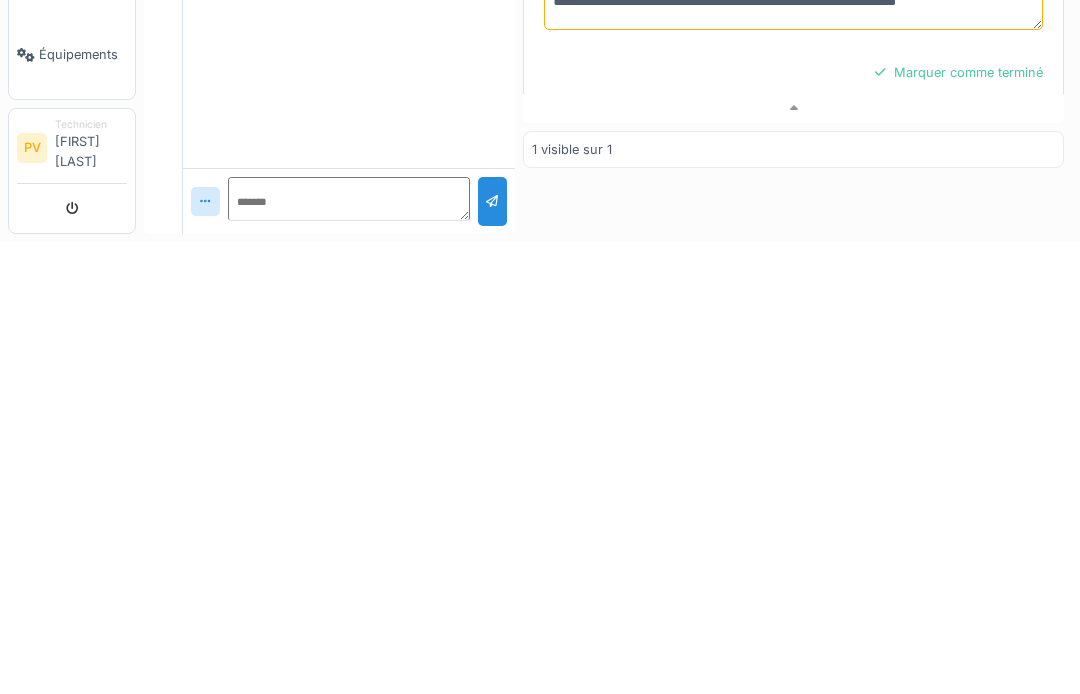 type on "**********" 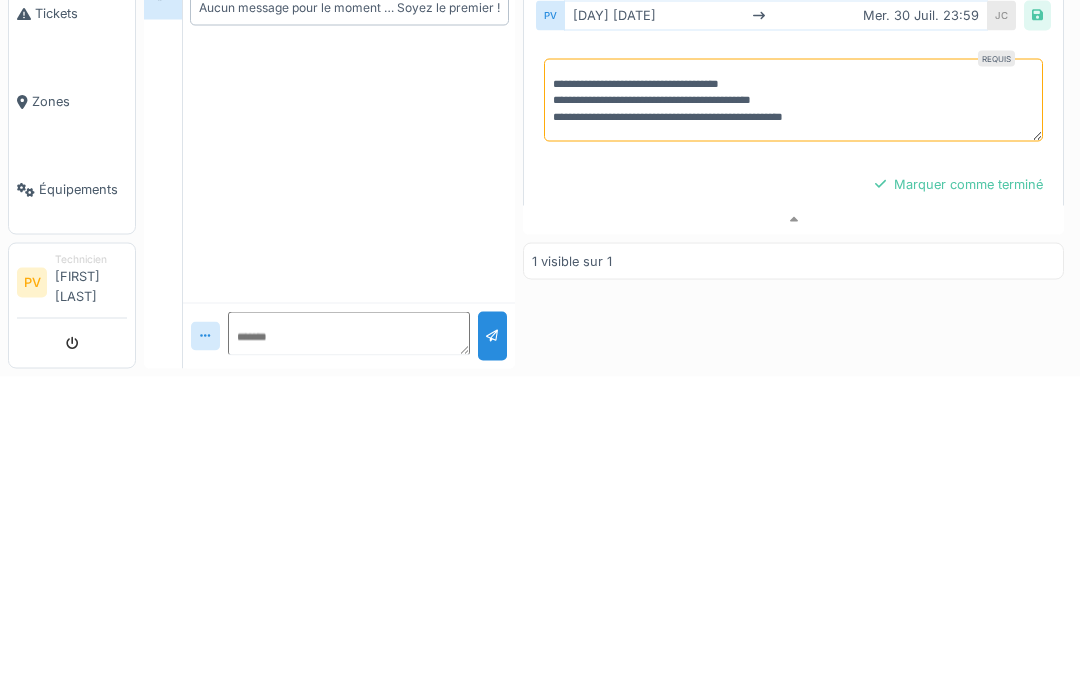 click on "Requis" at bounding box center [996, 376] 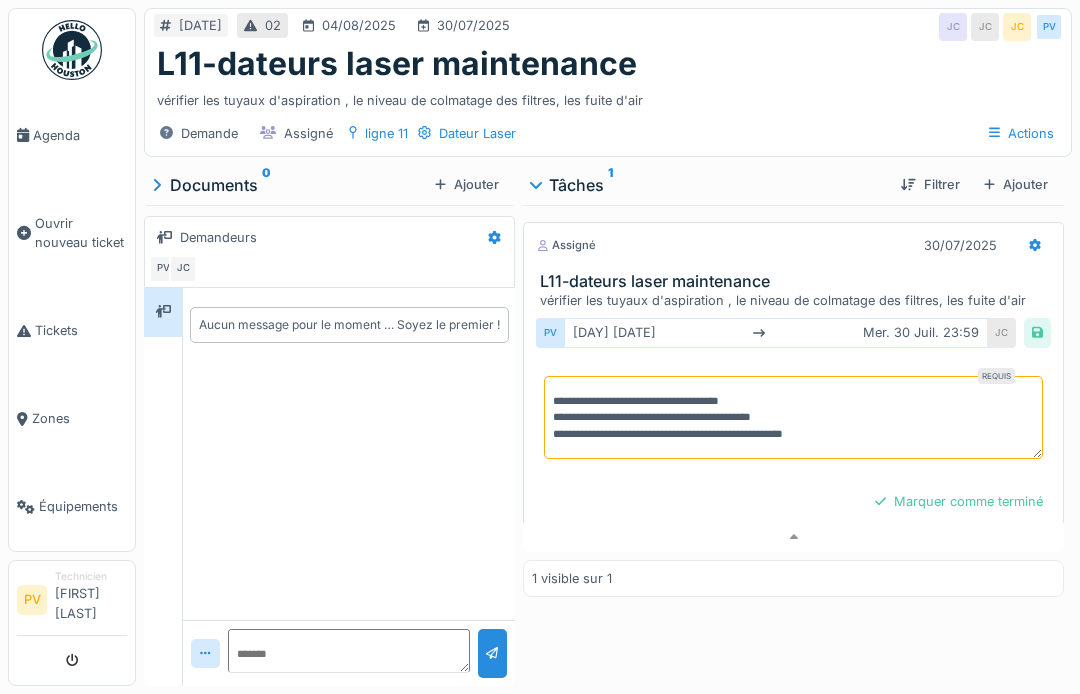 click on "Requis" at bounding box center (996, 376) 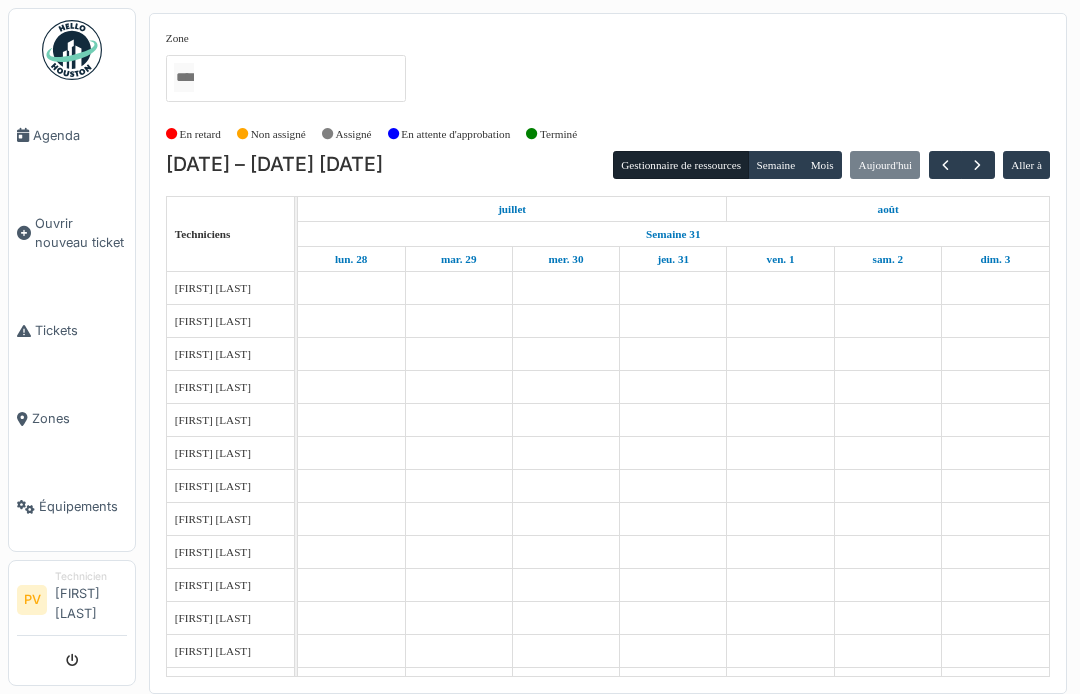 scroll, scrollTop: 0, scrollLeft: 0, axis: both 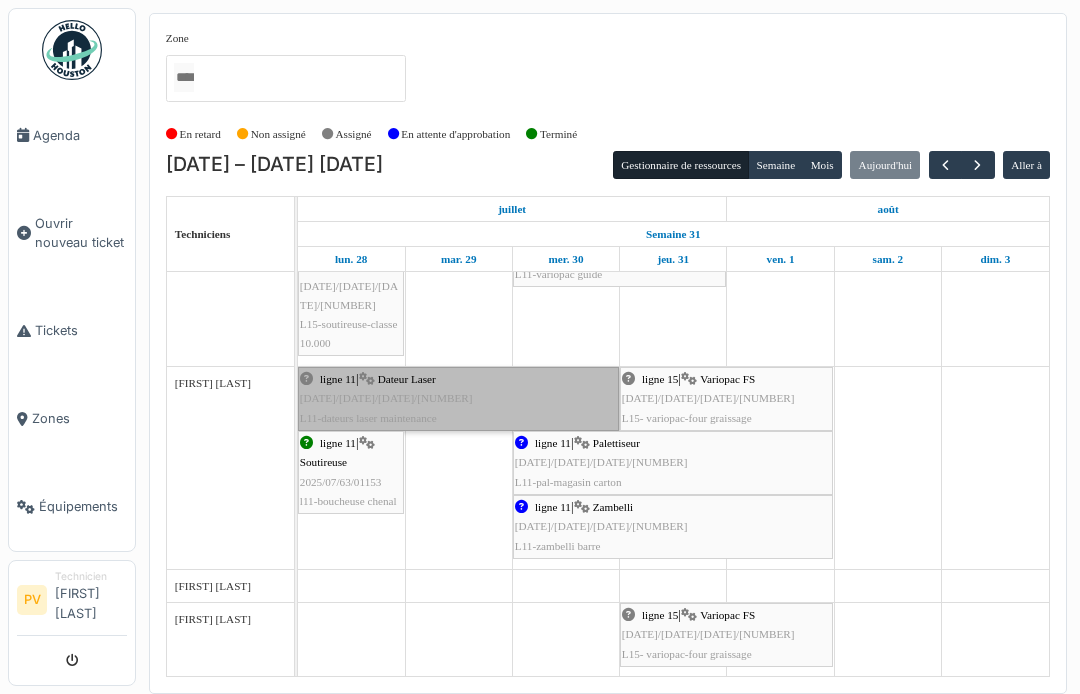 click on "ligne 11
|     Dateur Laser
2025/08/63/01172
L11-dateurs laser maintenance" at bounding box center [458, 399] 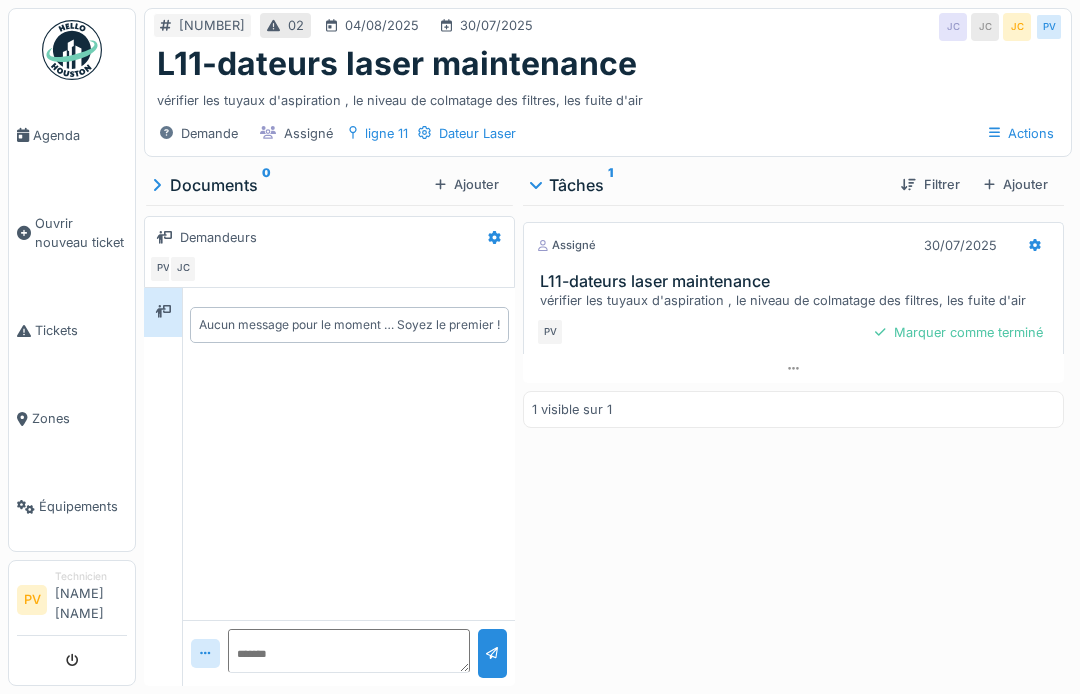scroll, scrollTop: 0, scrollLeft: 0, axis: both 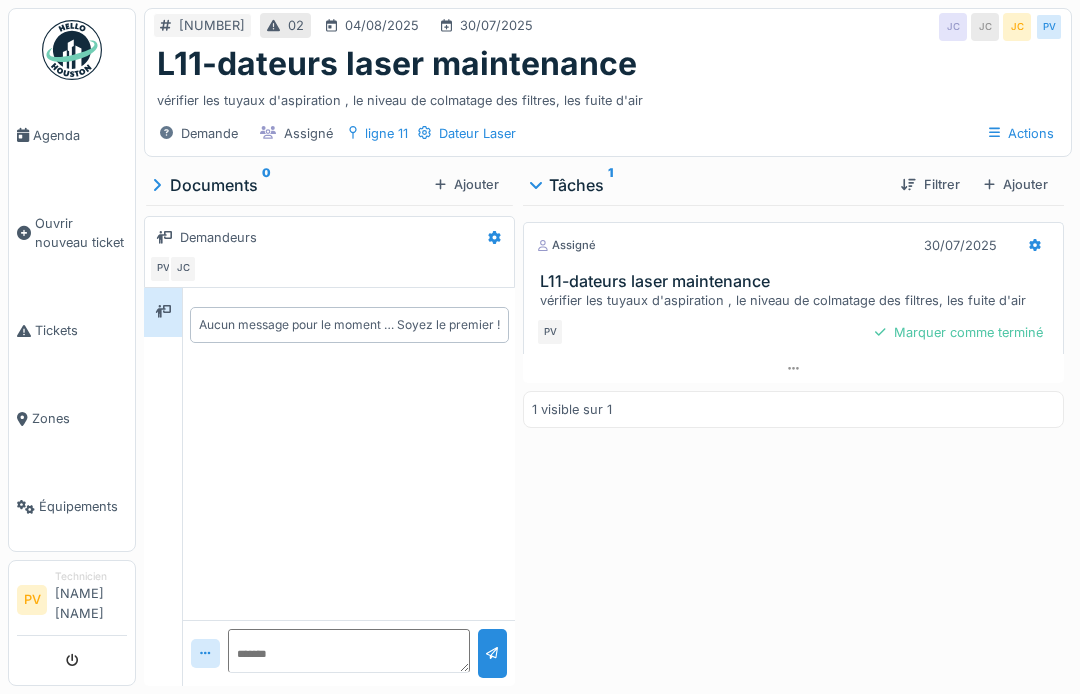 click on "L11-dateurs laser maintenance" at bounding box center (797, 281) 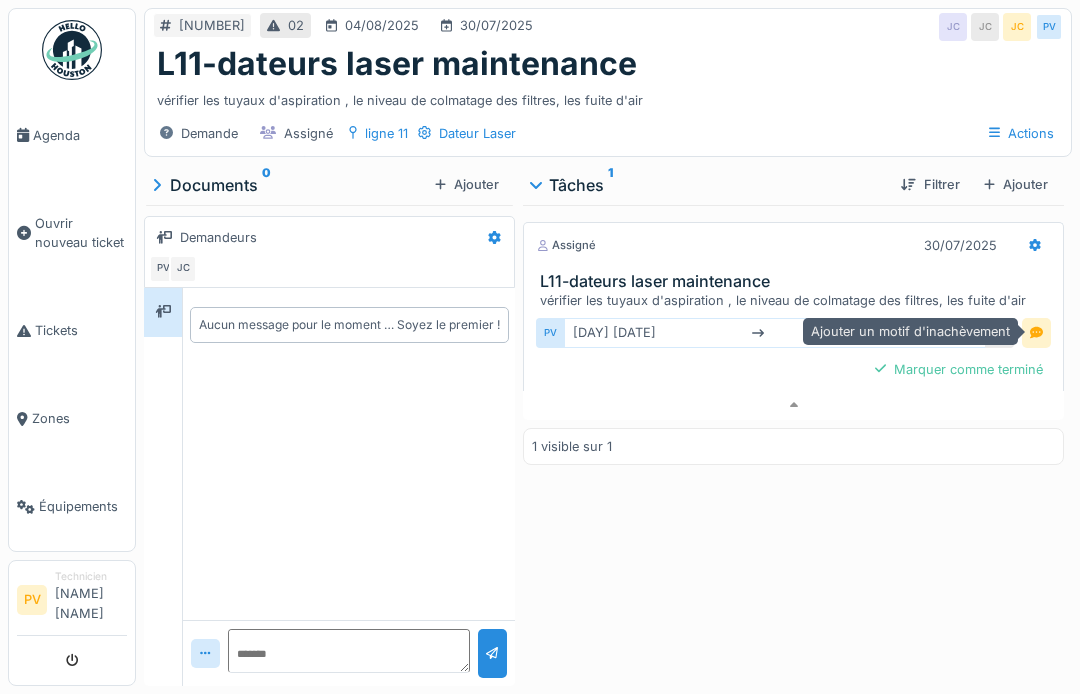 click at bounding box center [1036, 332] 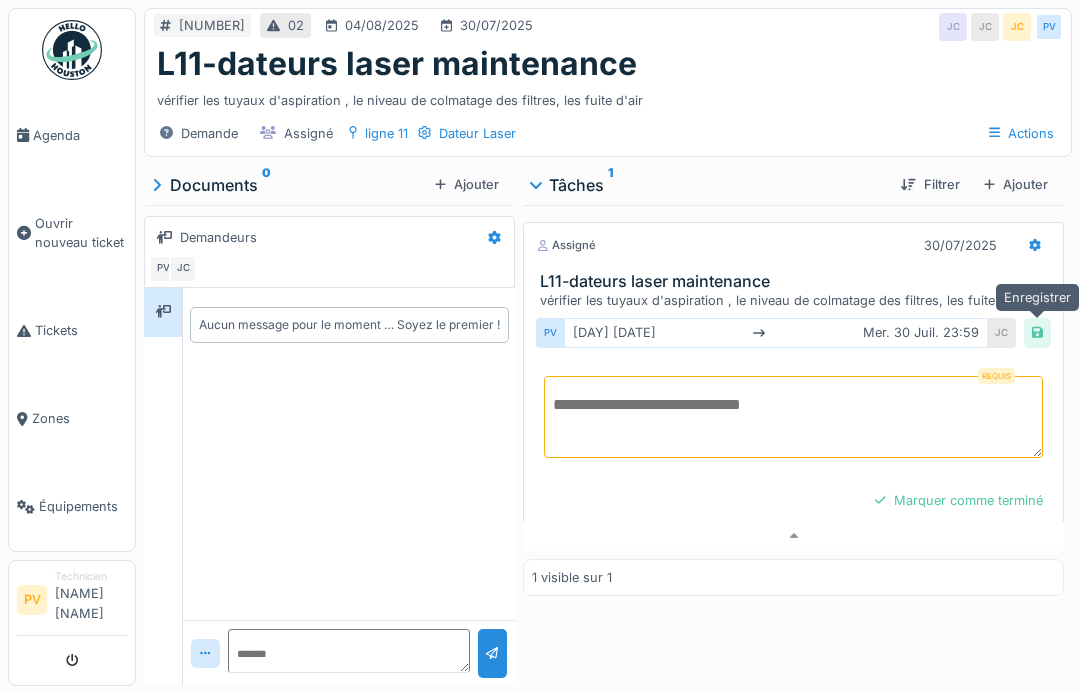 click at bounding box center (793, 417) 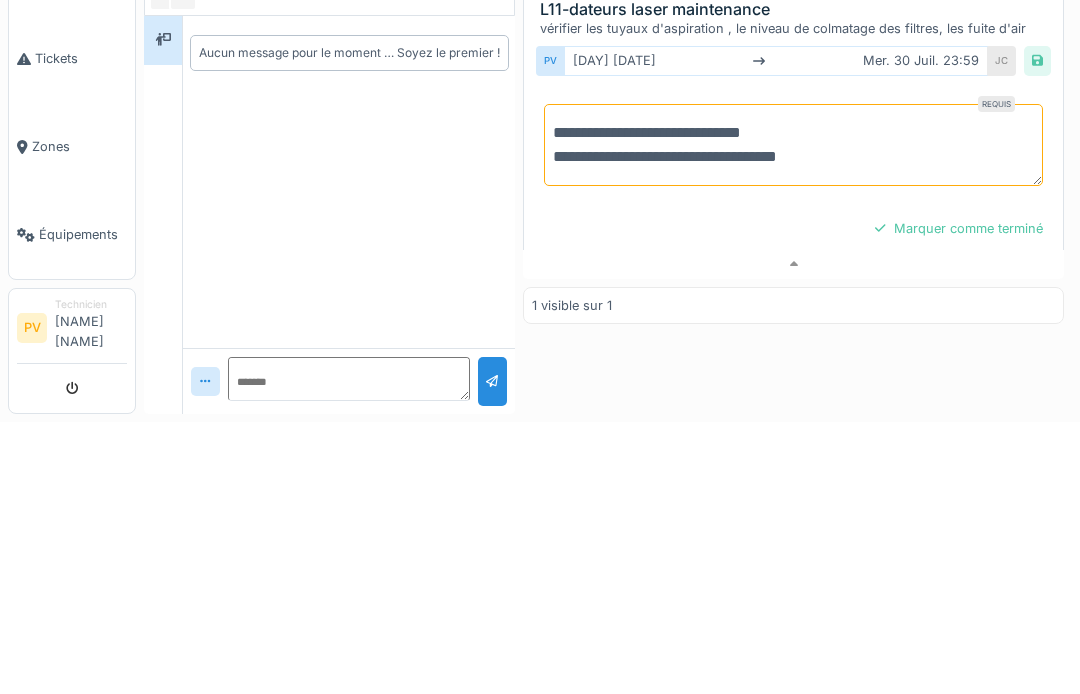 scroll, scrollTop: 0, scrollLeft: 0, axis: both 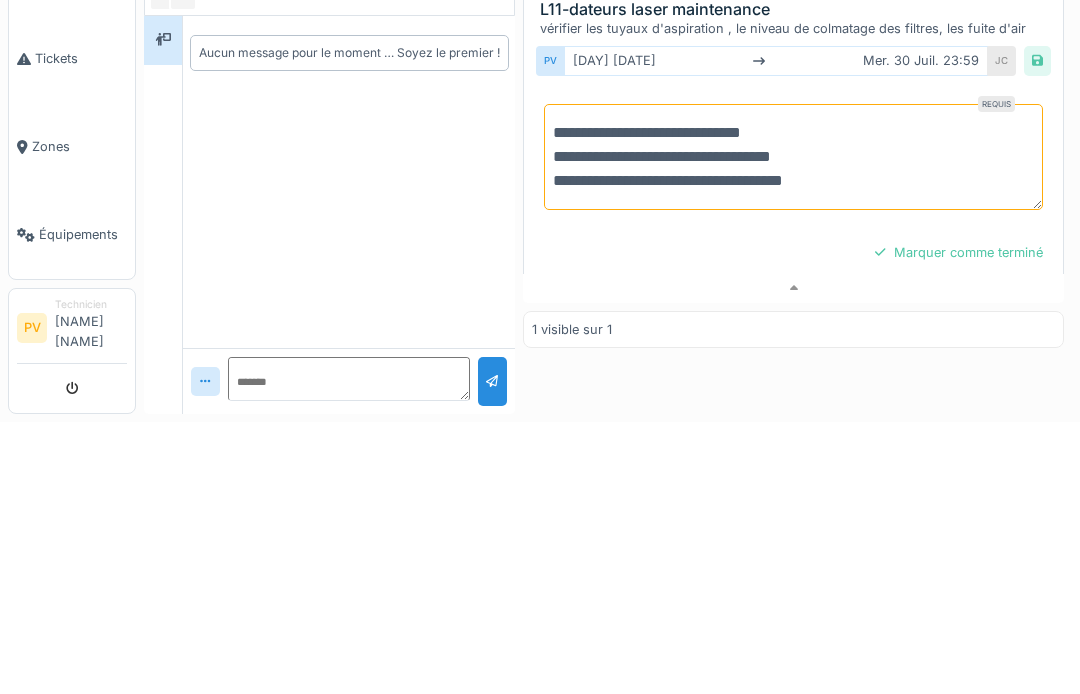 type on "**********" 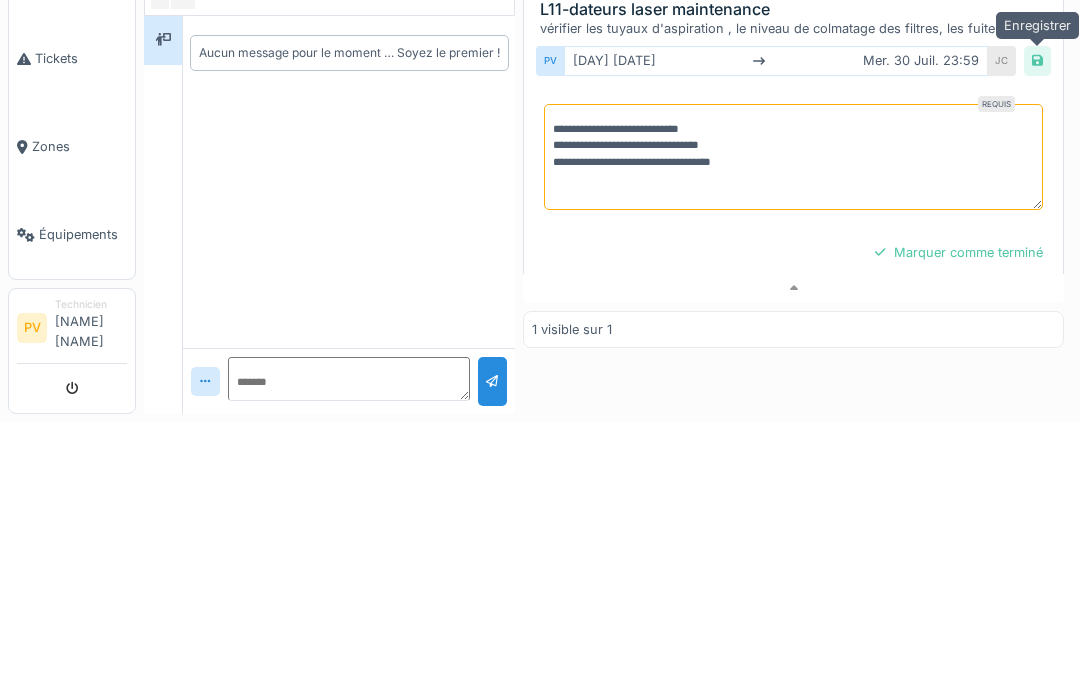 click at bounding box center (1037, 332) 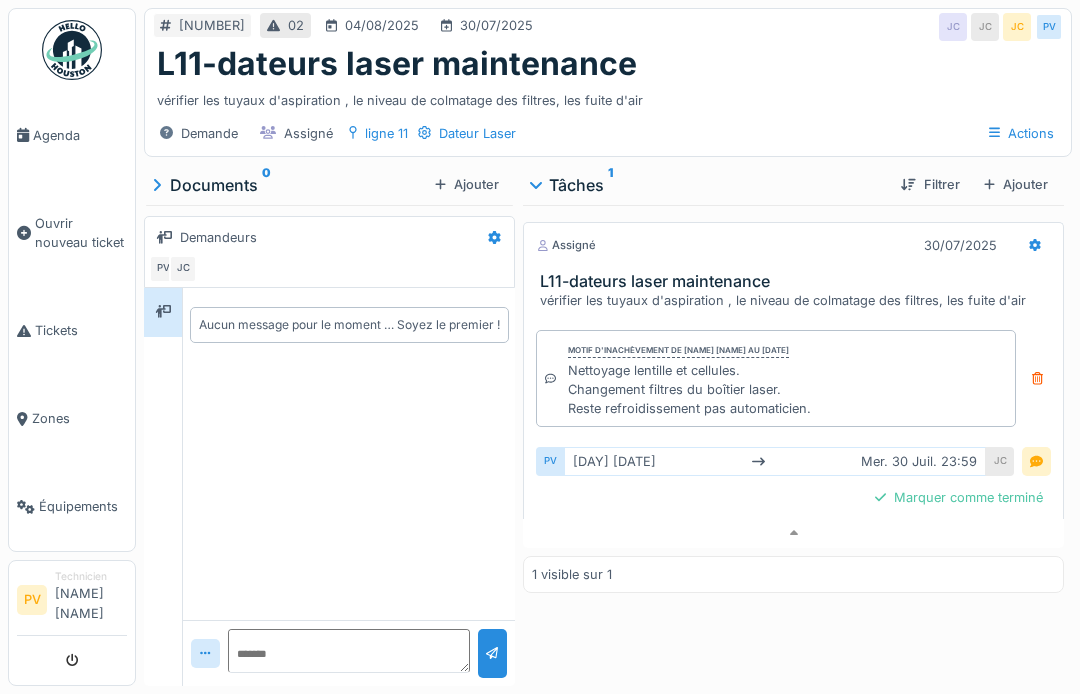 click on "Agenda" at bounding box center [80, 135] 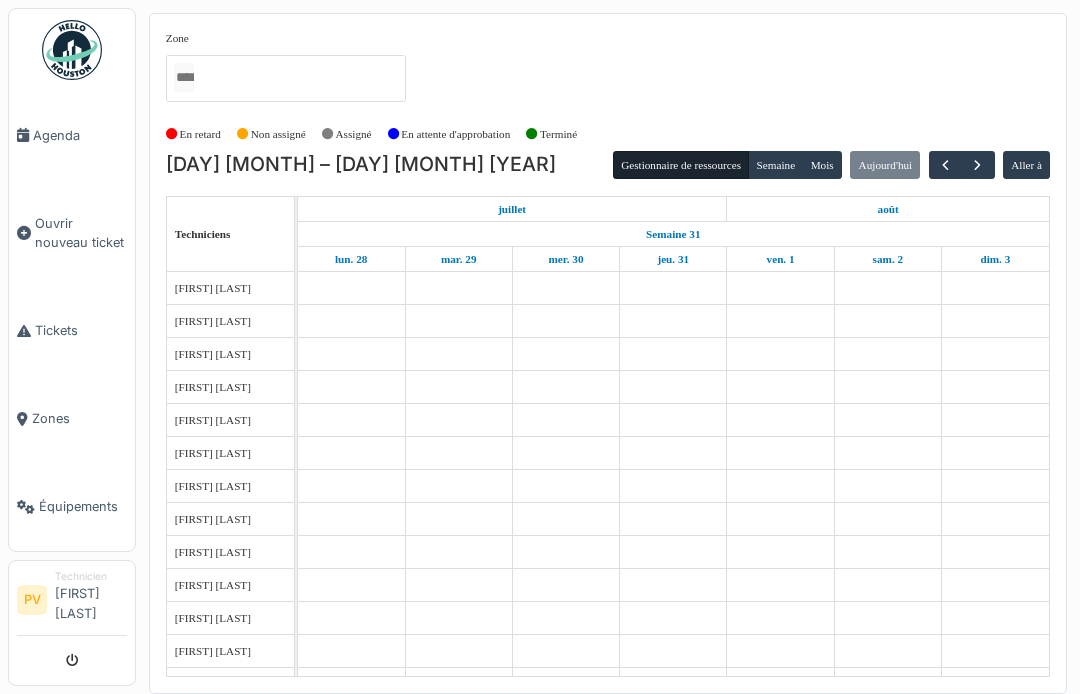 scroll, scrollTop: 0, scrollLeft: 0, axis: both 